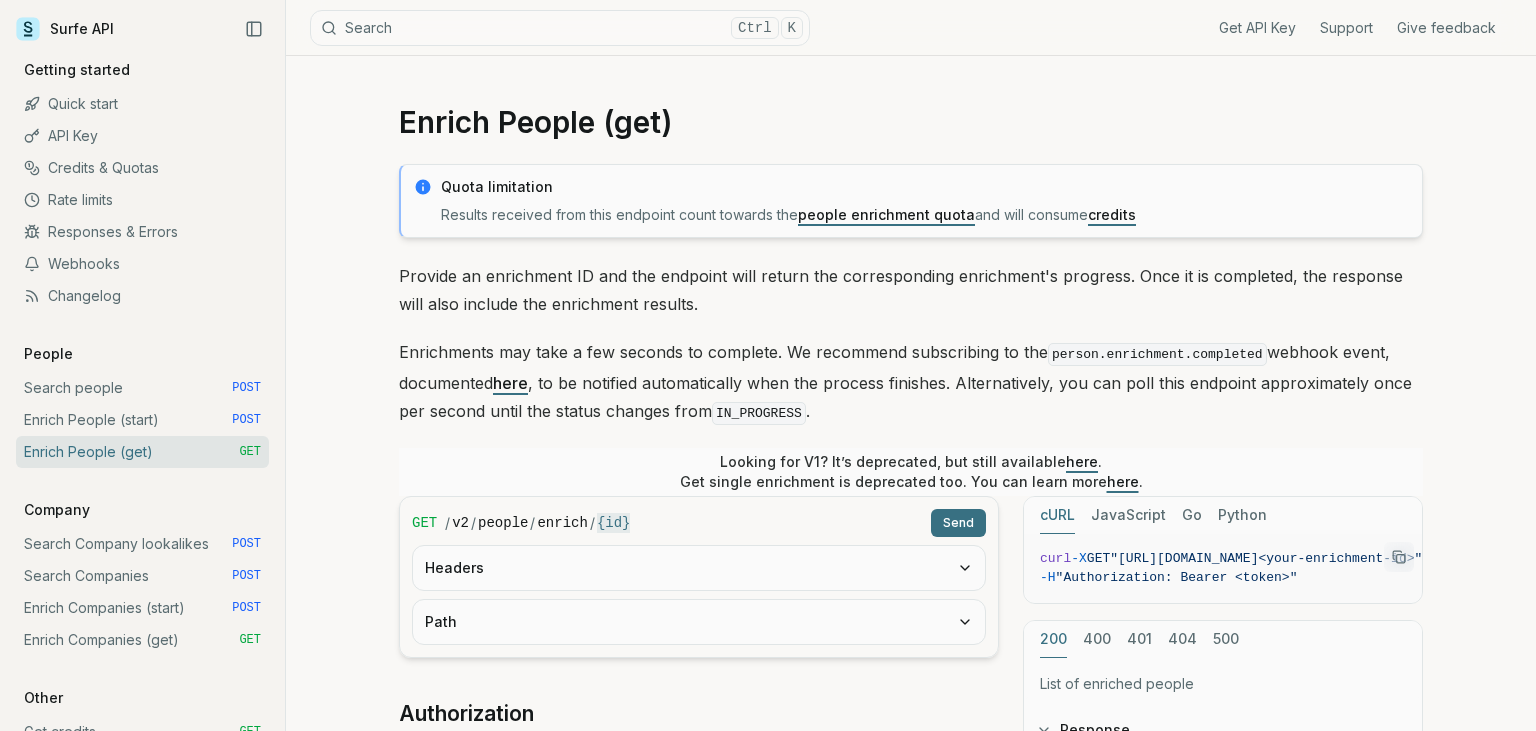 scroll, scrollTop: 576, scrollLeft: 0, axis: vertical 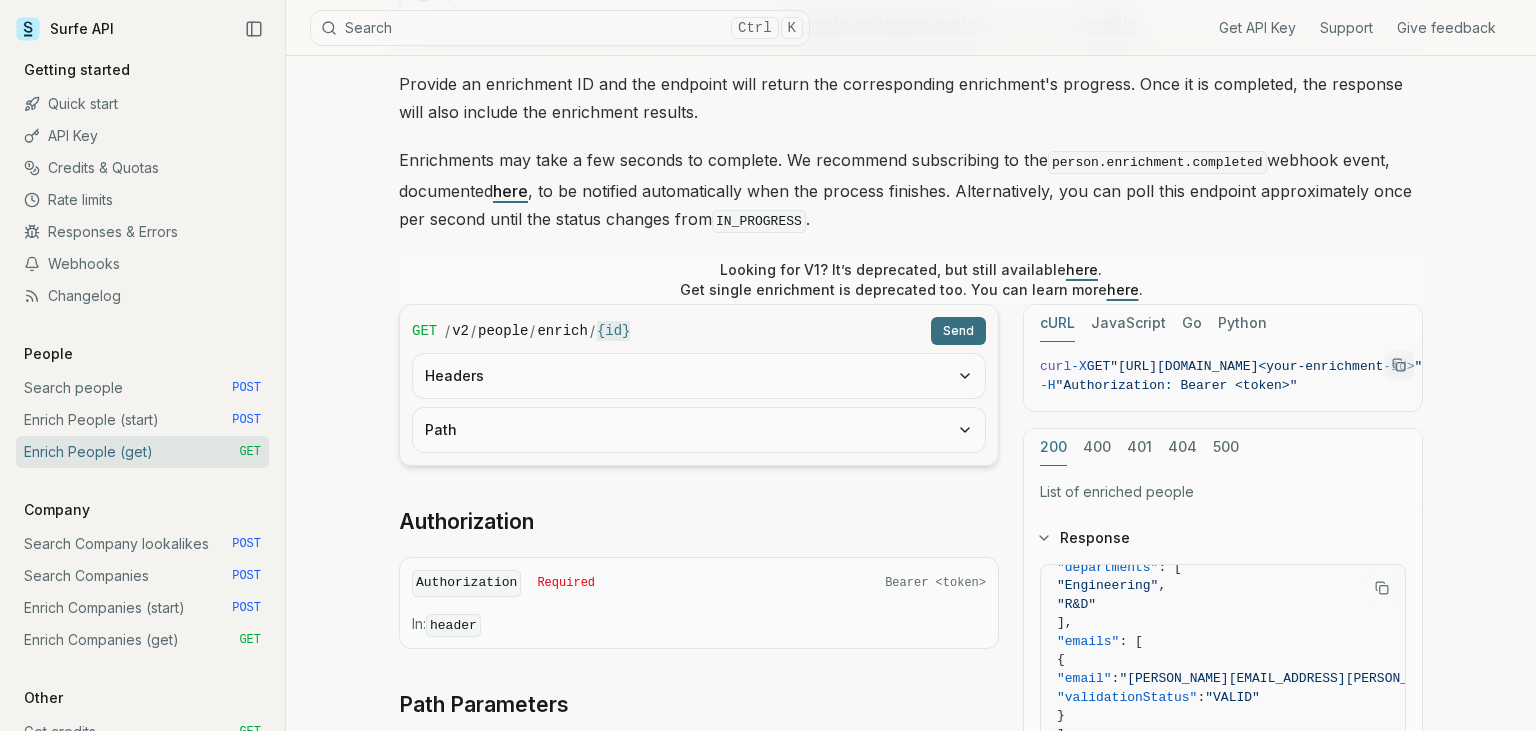click on "400" at bounding box center [1097, 447] 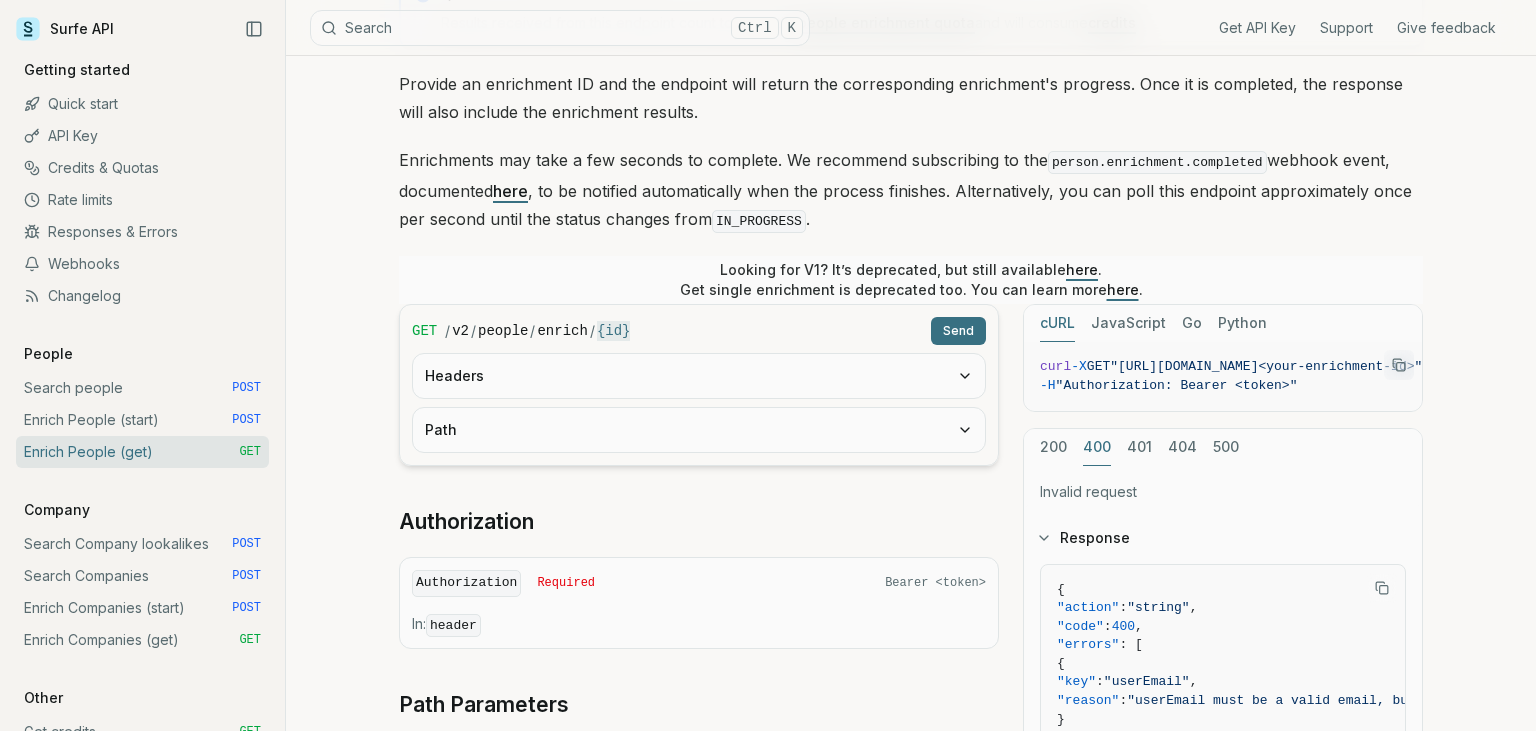 click on "401" at bounding box center [1139, 447] 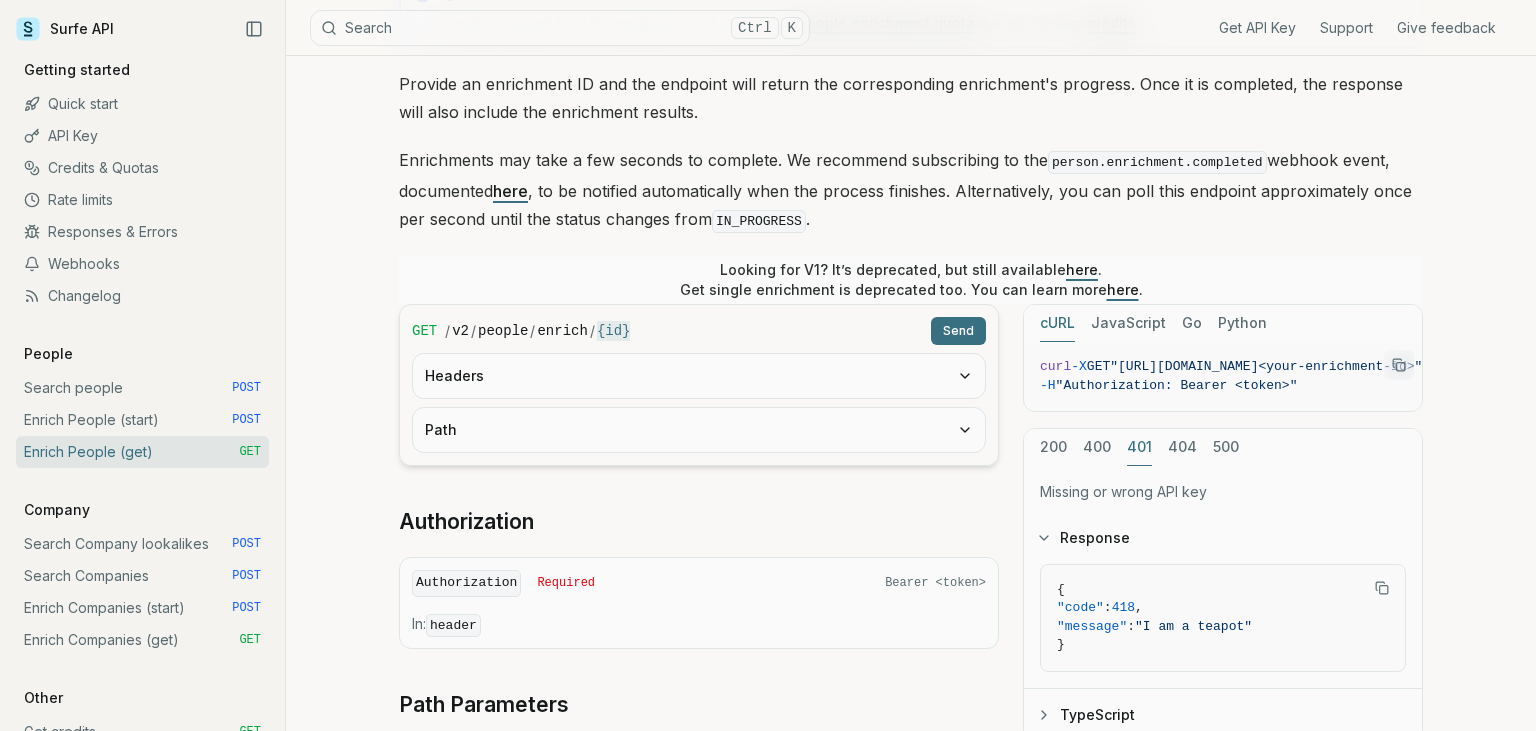 click on "400" at bounding box center (1097, 447) 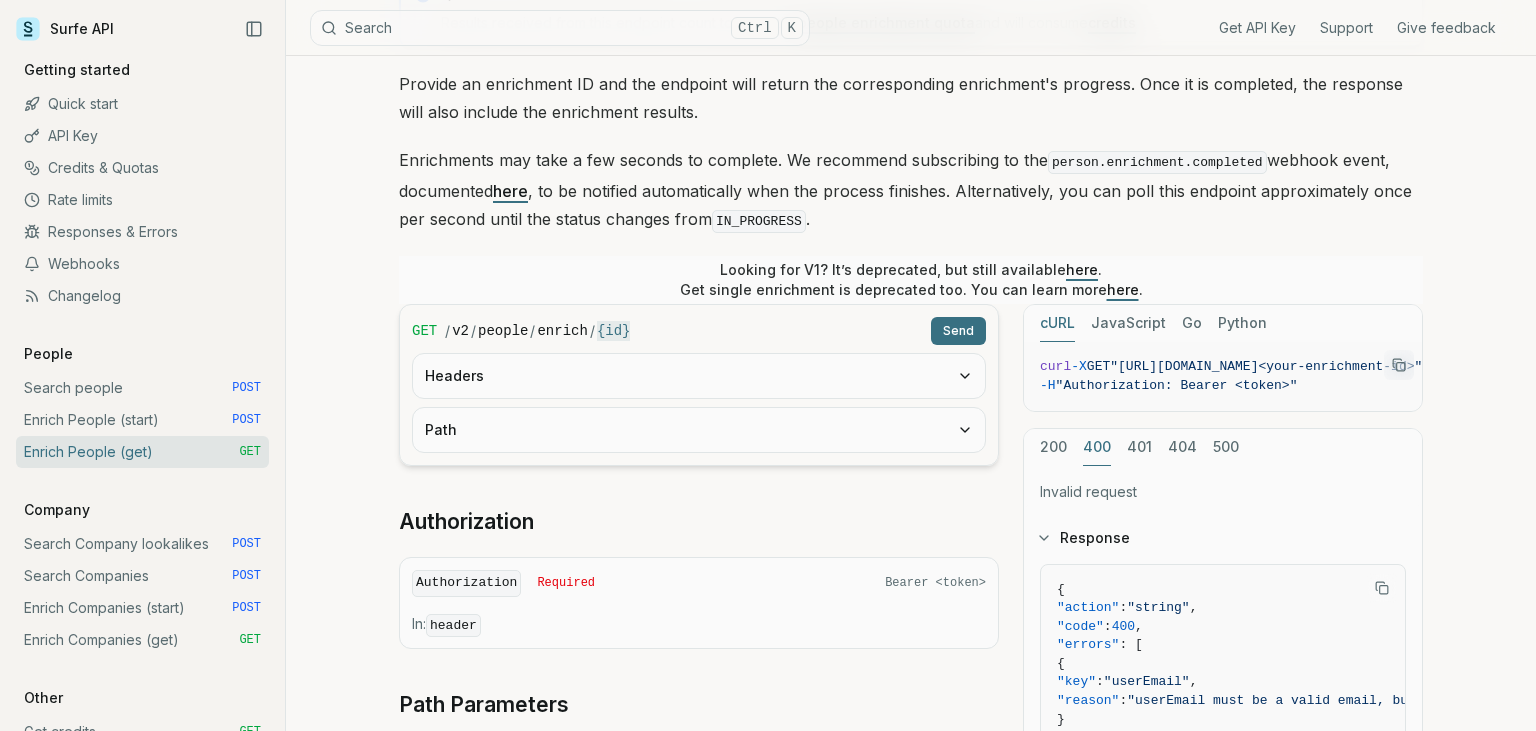 scroll, scrollTop: 364, scrollLeft: 0, axis: vertical 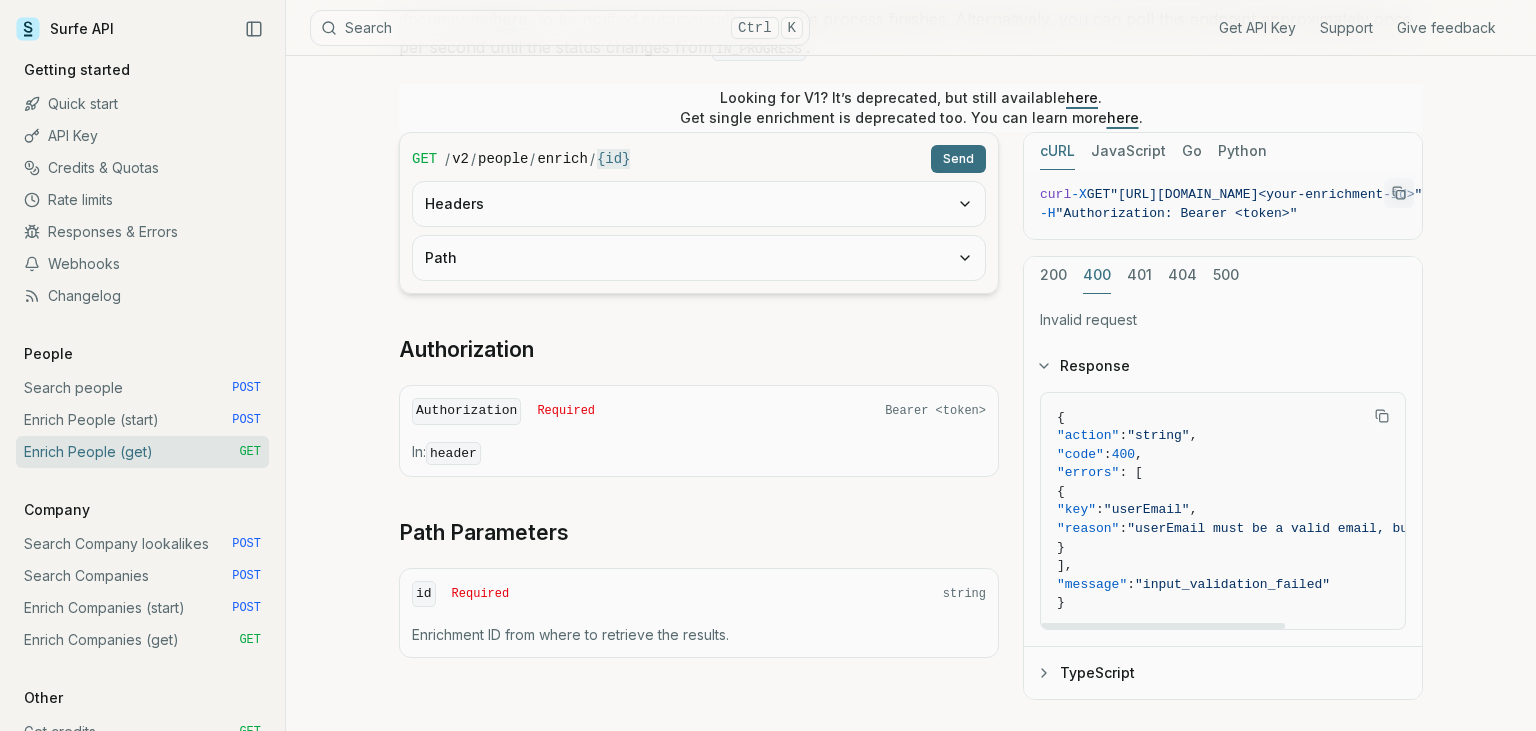 click on "TypeScript" at bounding box center (1223, 673) 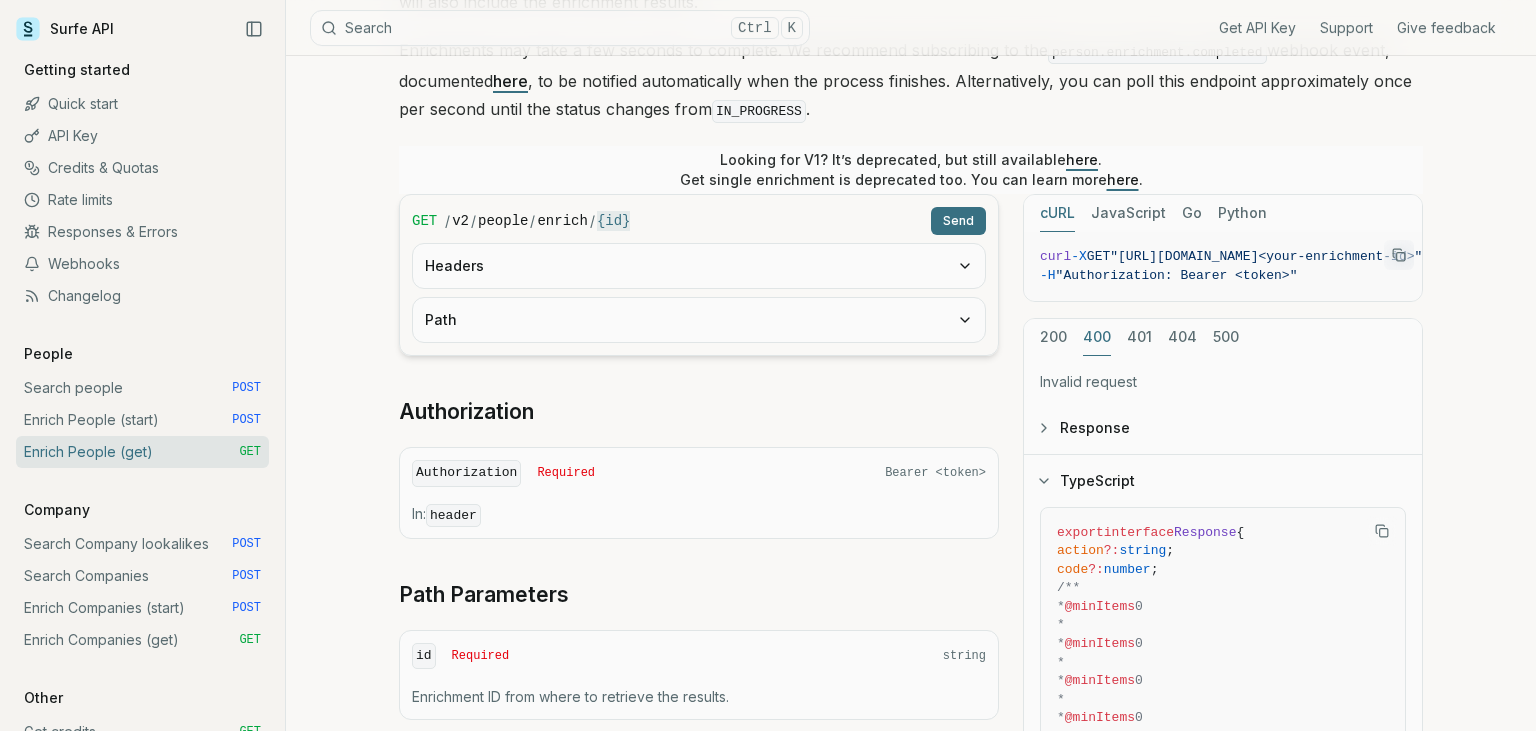 scroll, scrollTop: 243, scrollLeft: 0, axis: vertical 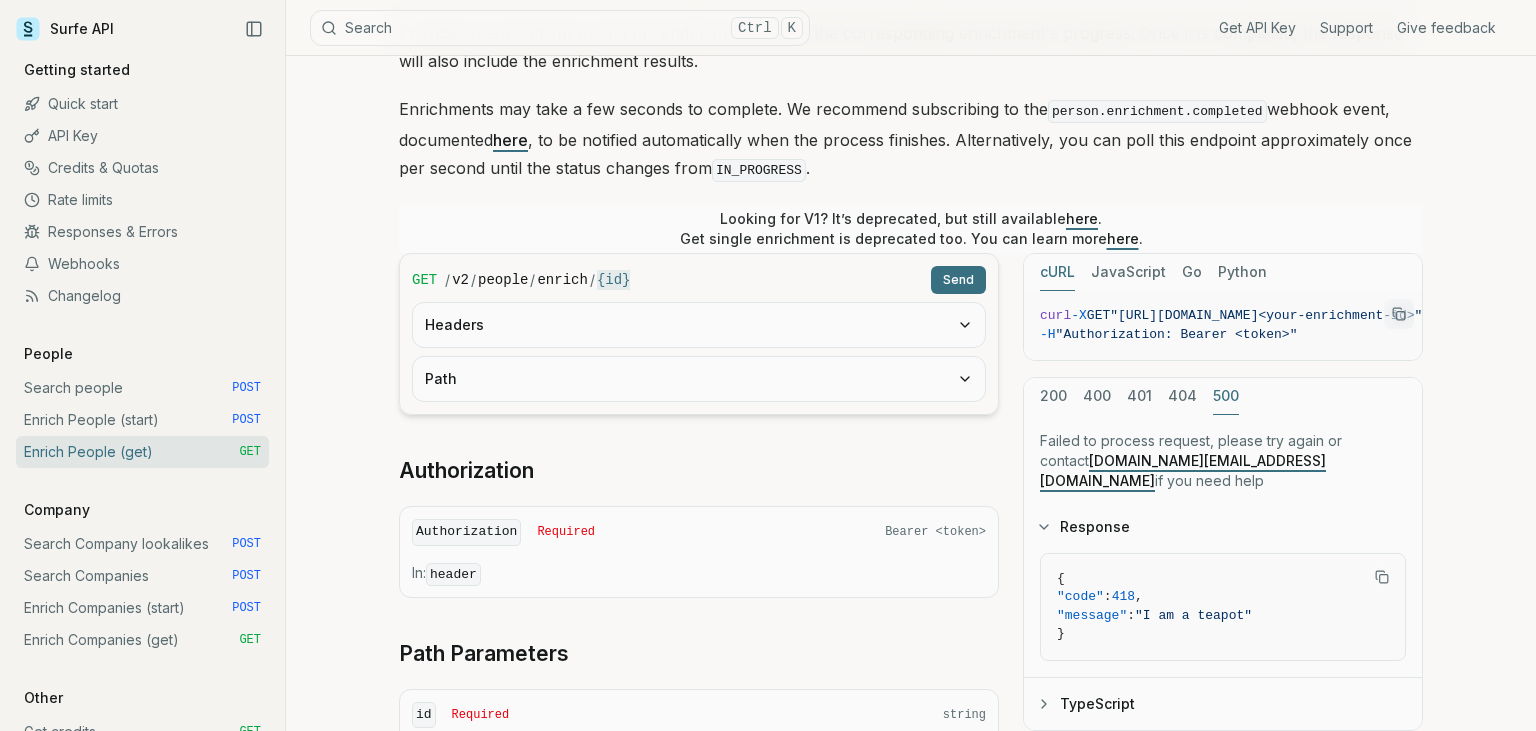 click on "500" at bounding box center (1226, 396) 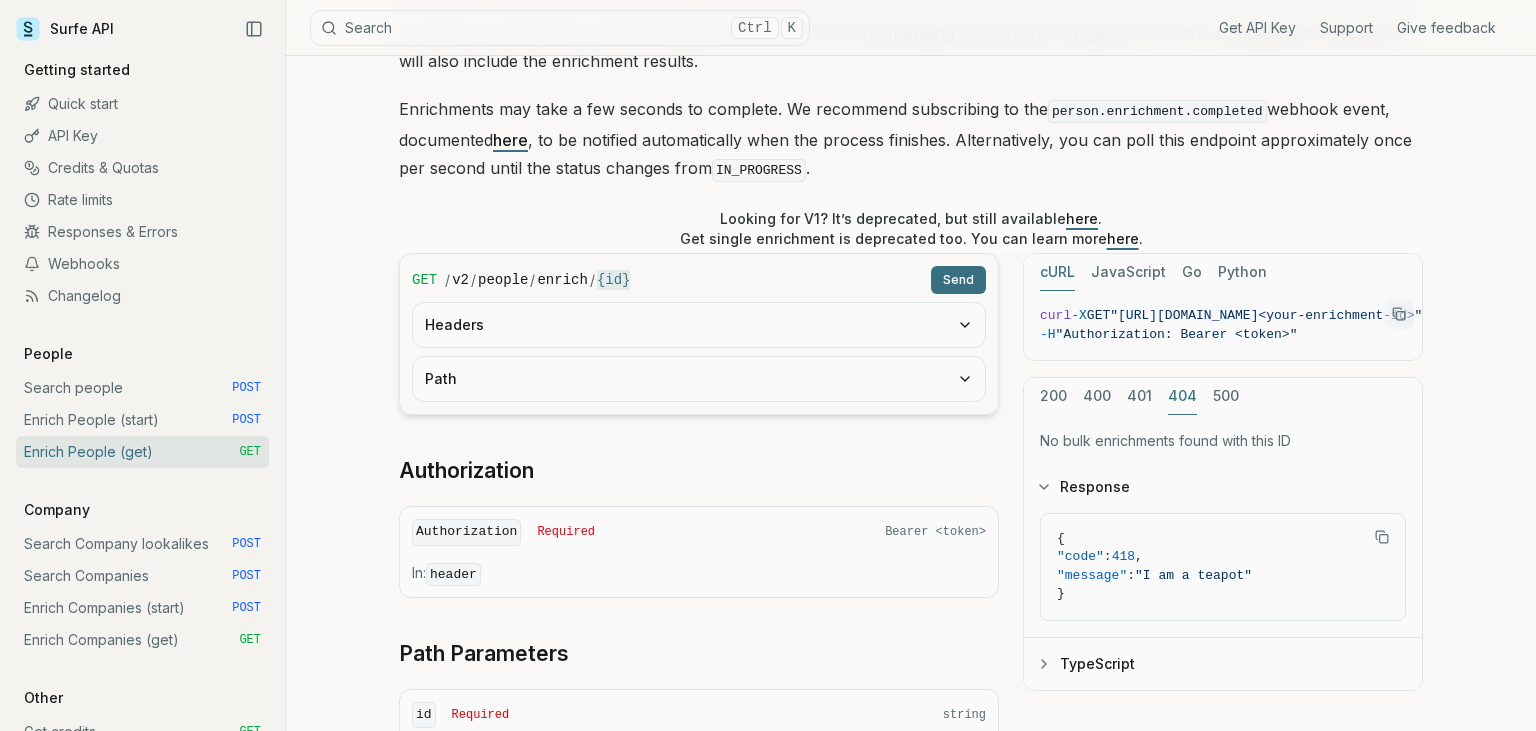 click on "404" at bounding box center [1182, 396] 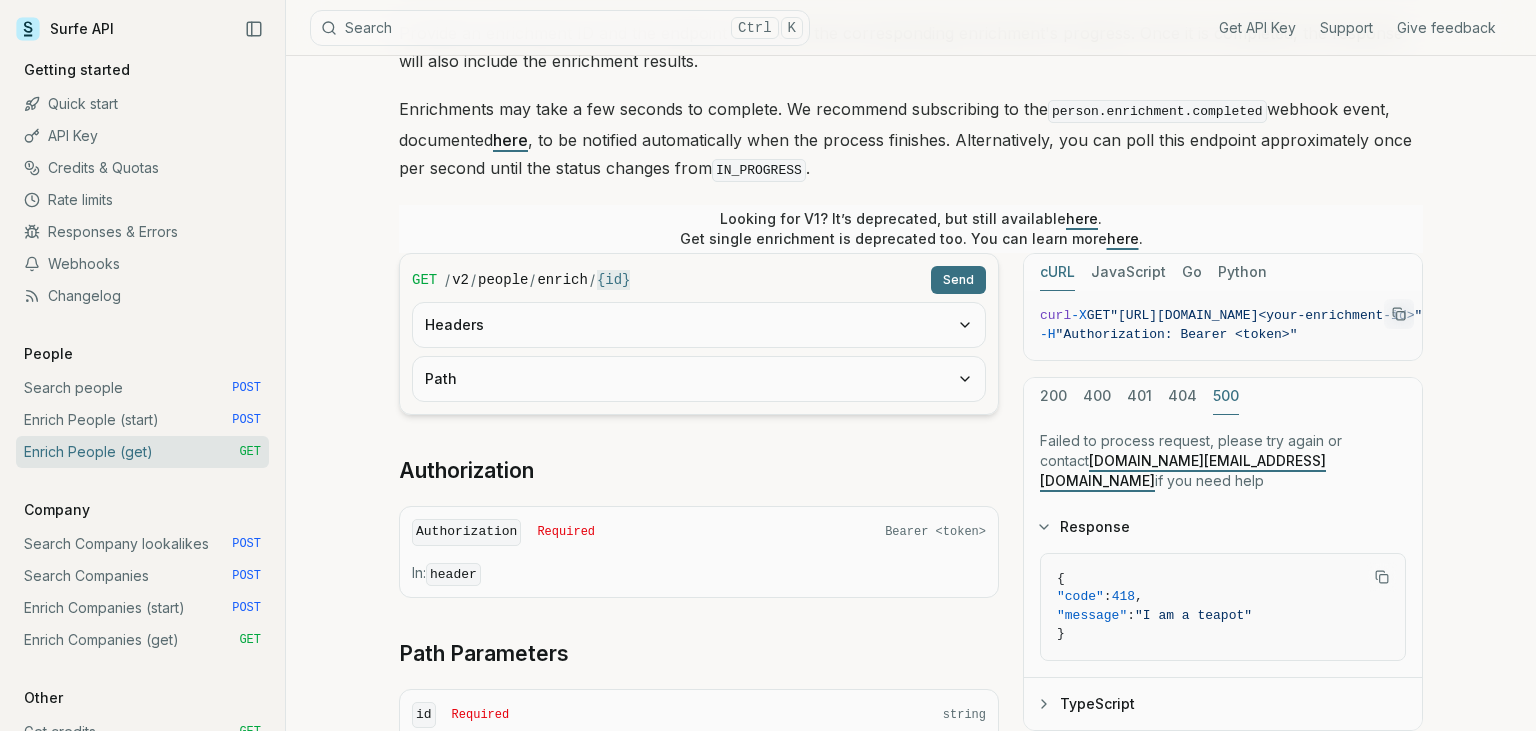 click on "404" at bounding box center (1182, 396) 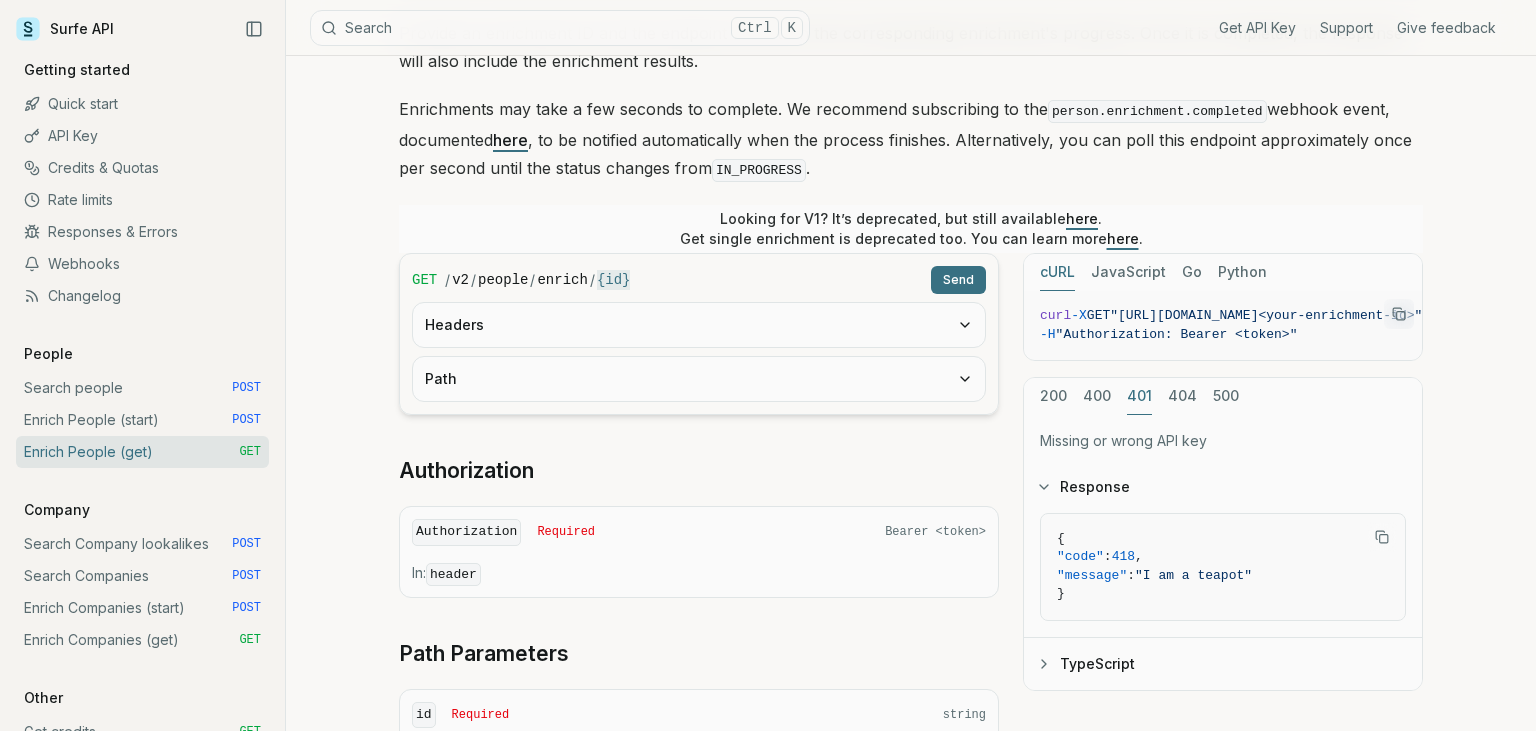 click on "401" at bounding box center [1139, 396] 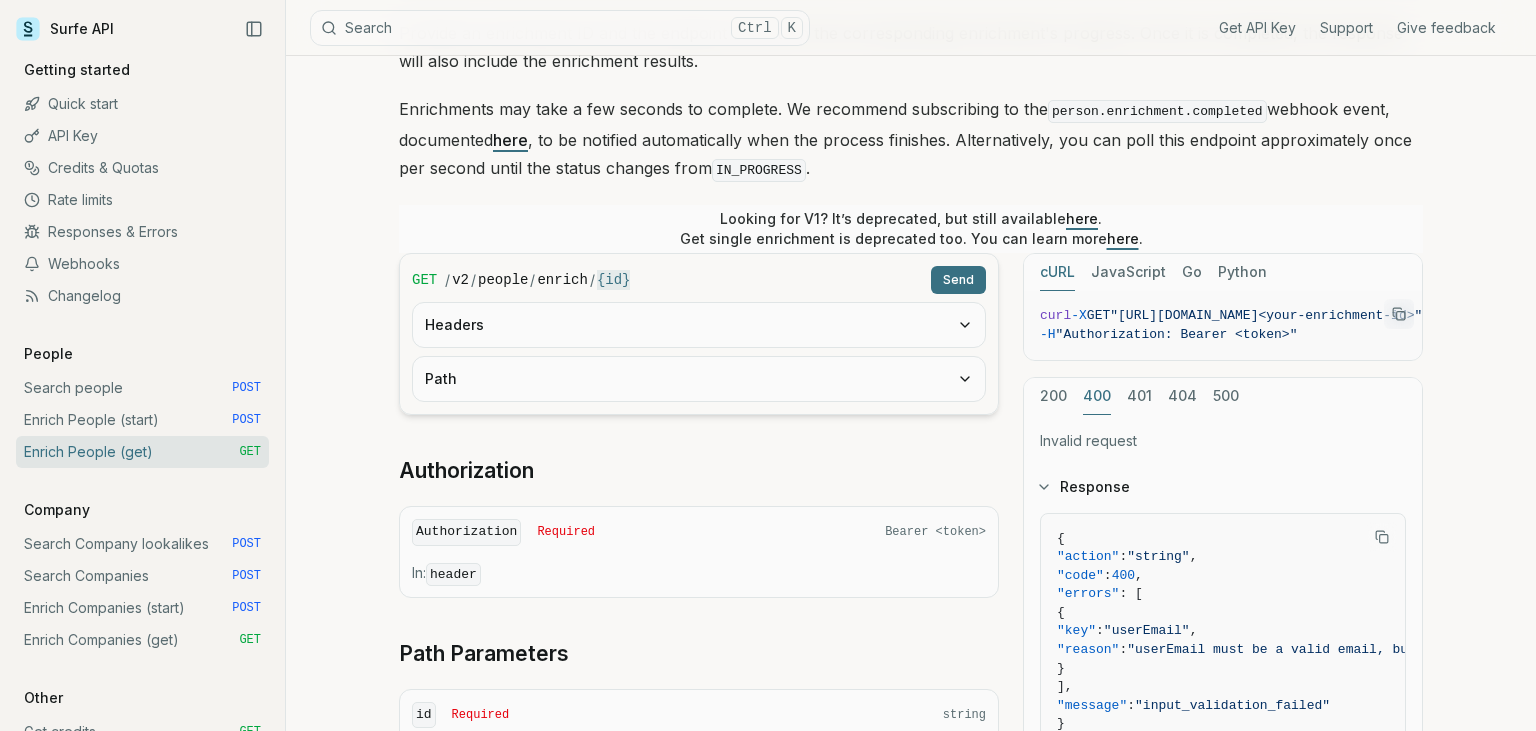 click on "401" at bounding box center [1139, 396] 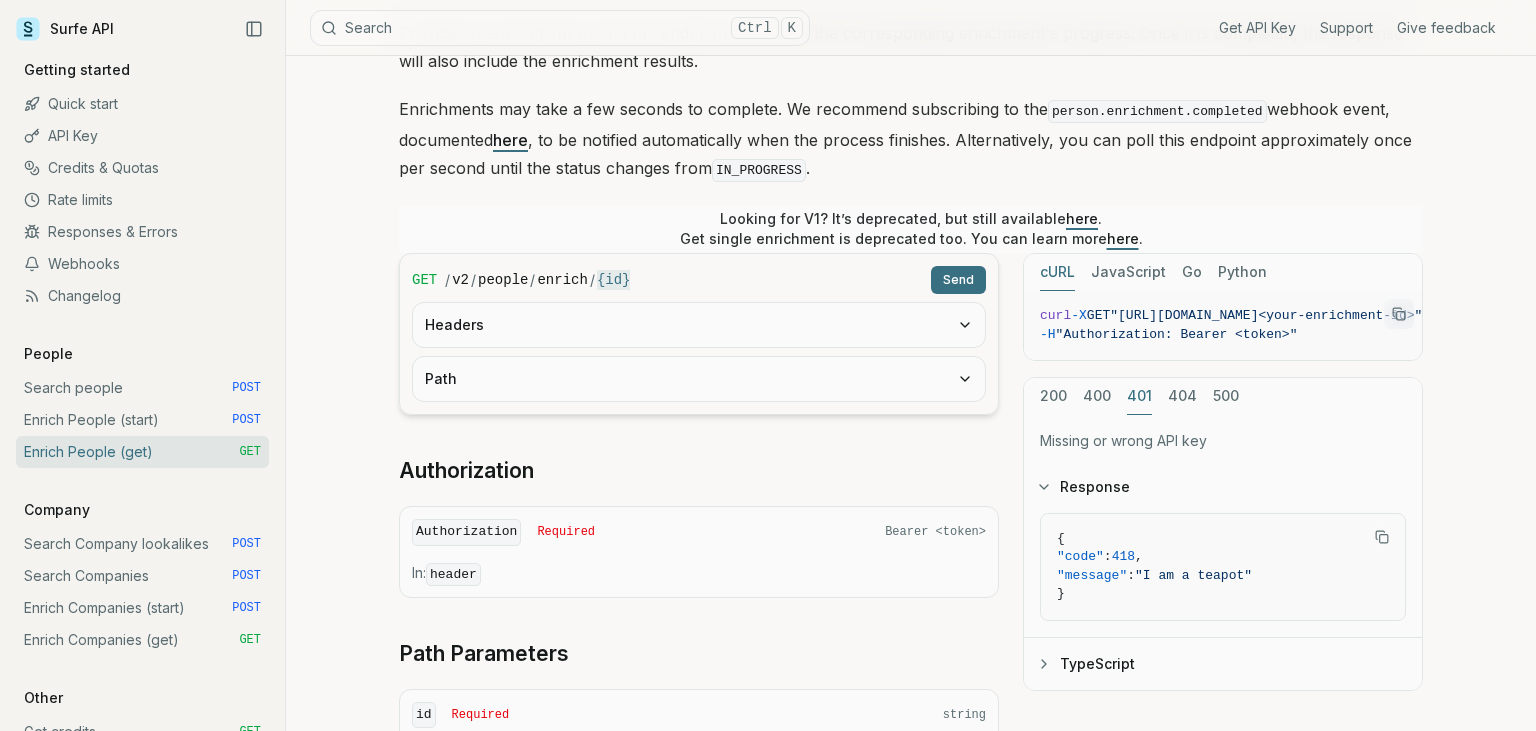 click on "Search people   POST" at bounding box center [142, 388] 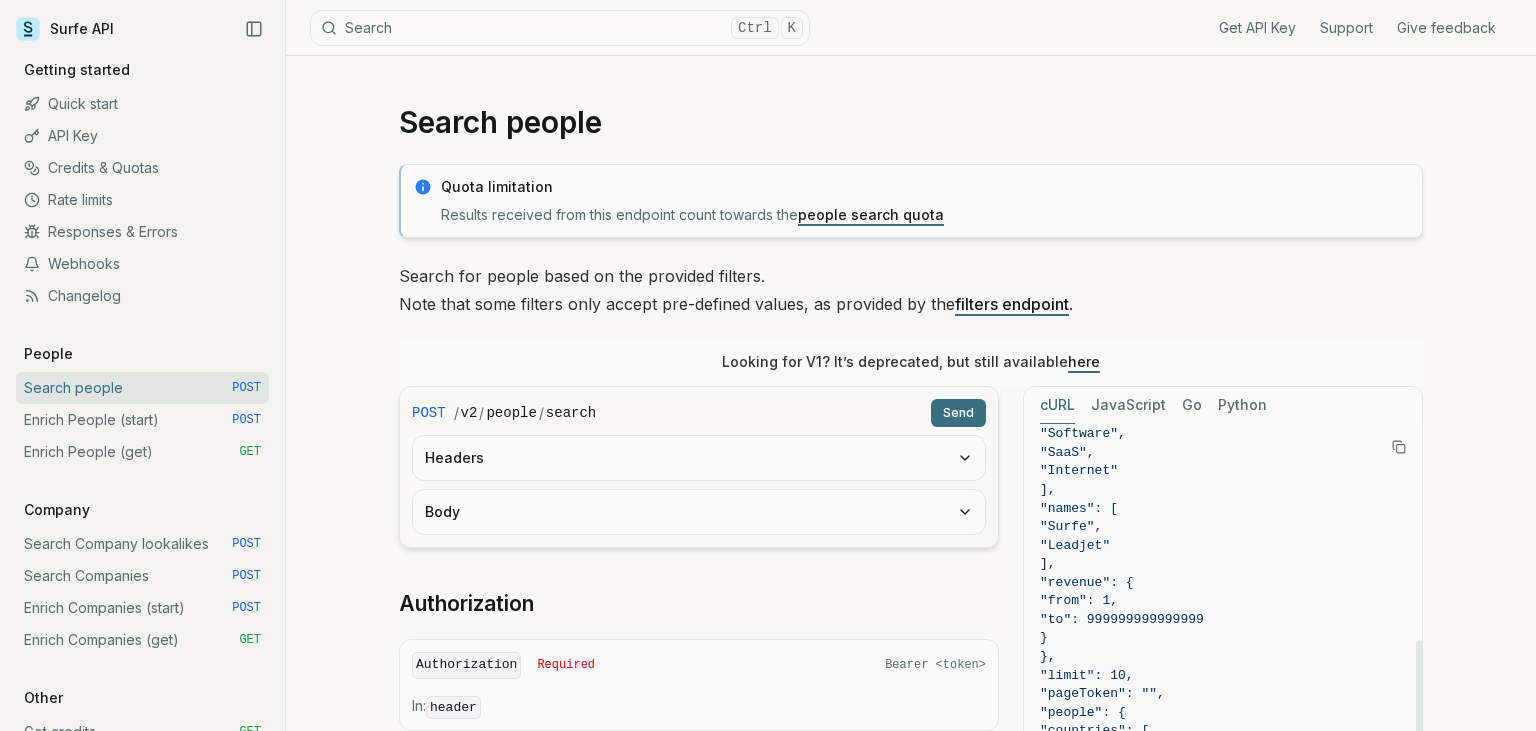 scroll, scrollTop: 412, scrollLeft: 0, axis: vertical 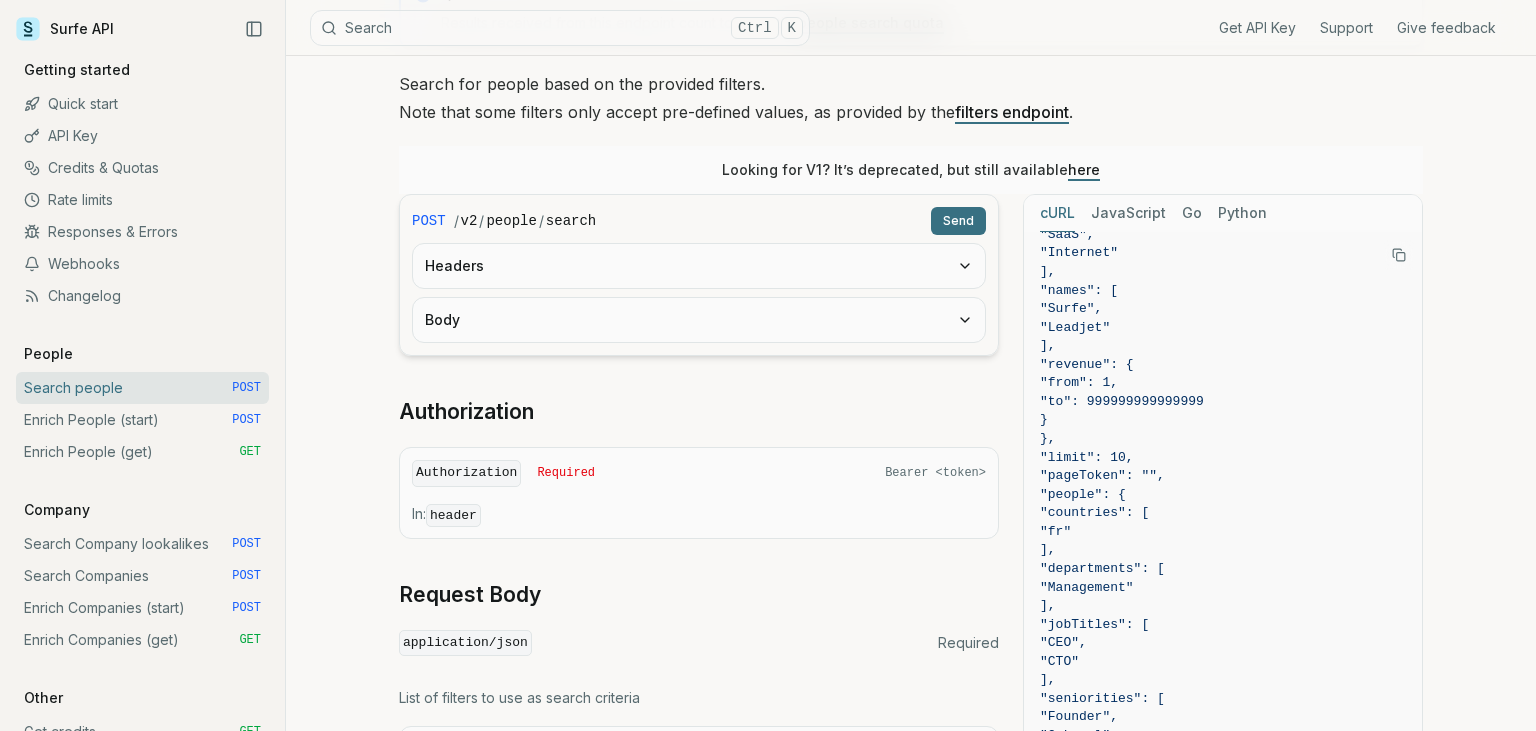 click on "Send" at bounding box center [958, 221] 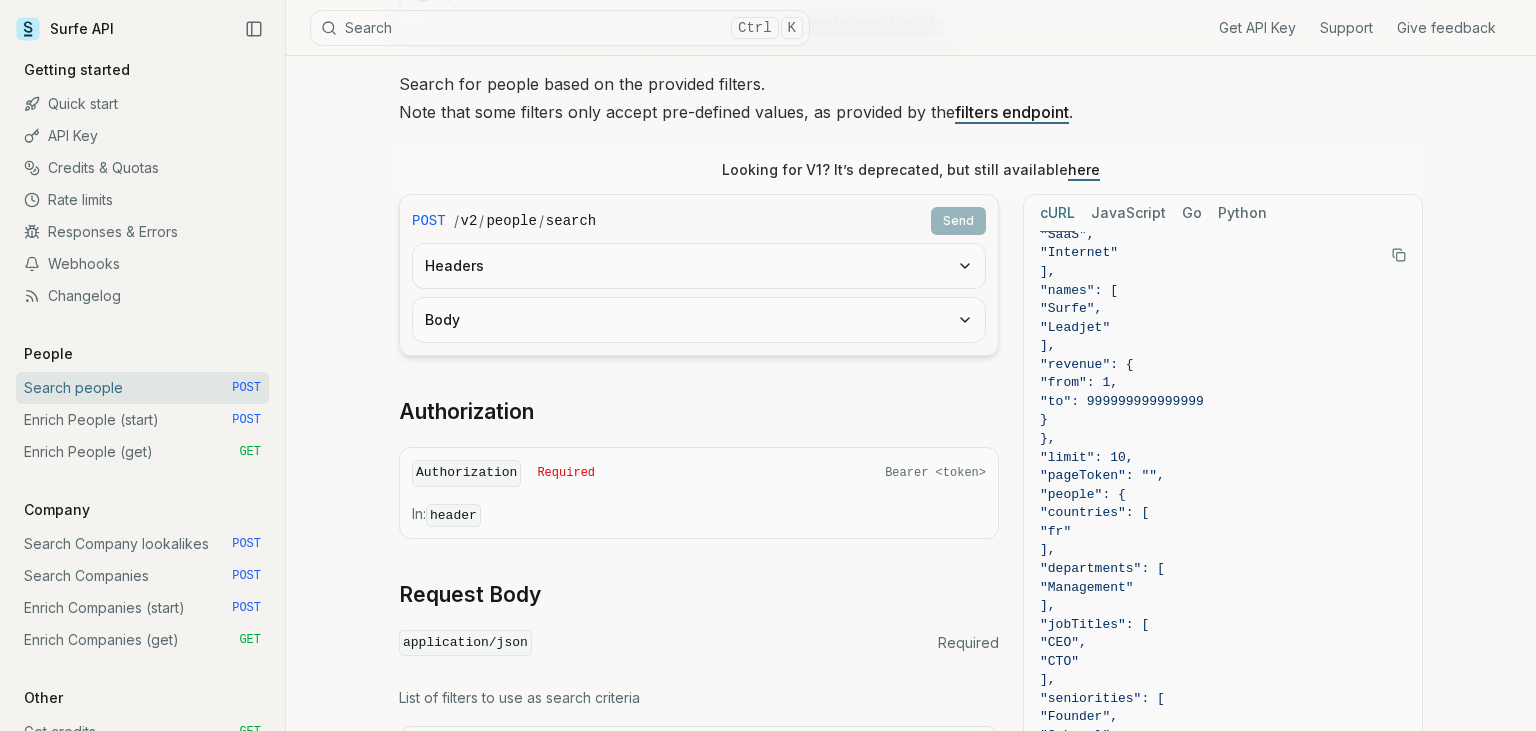 click on "Headers" at bounding box center [699, 266] 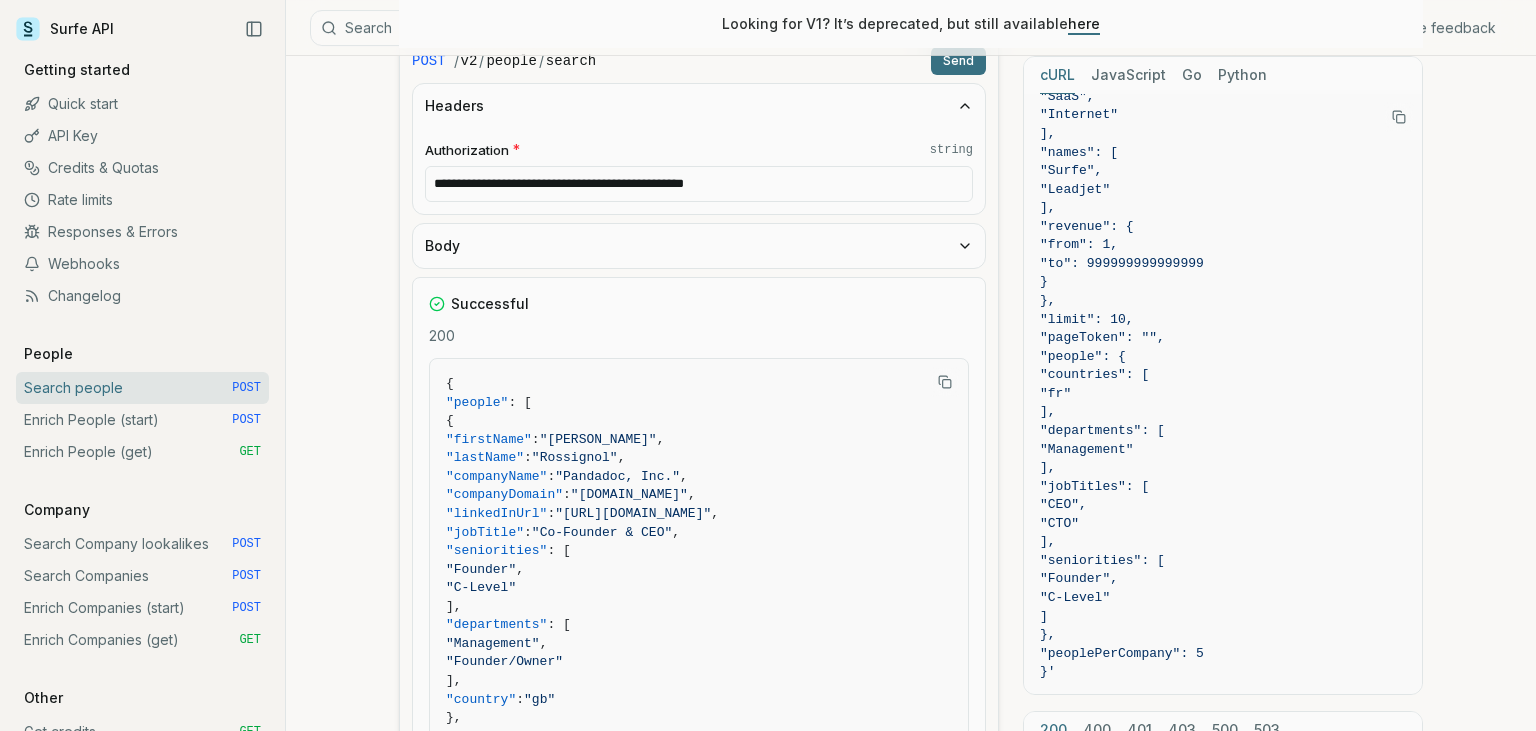 scroll, scrollTop: 384, scrollLeft: 0, axis: vertical 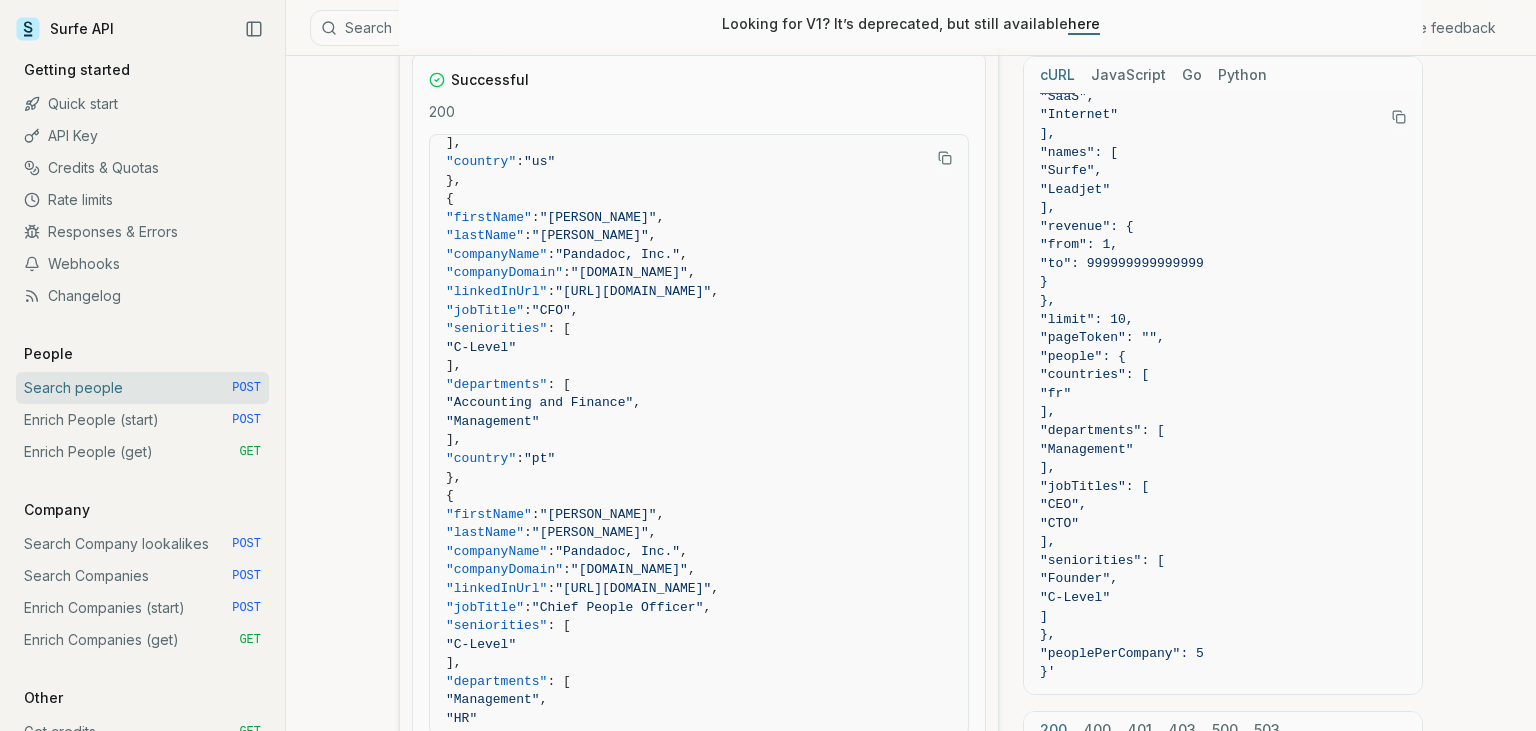 click on "Enrich Companies (start)   POST" at bounding box center [142, 608] 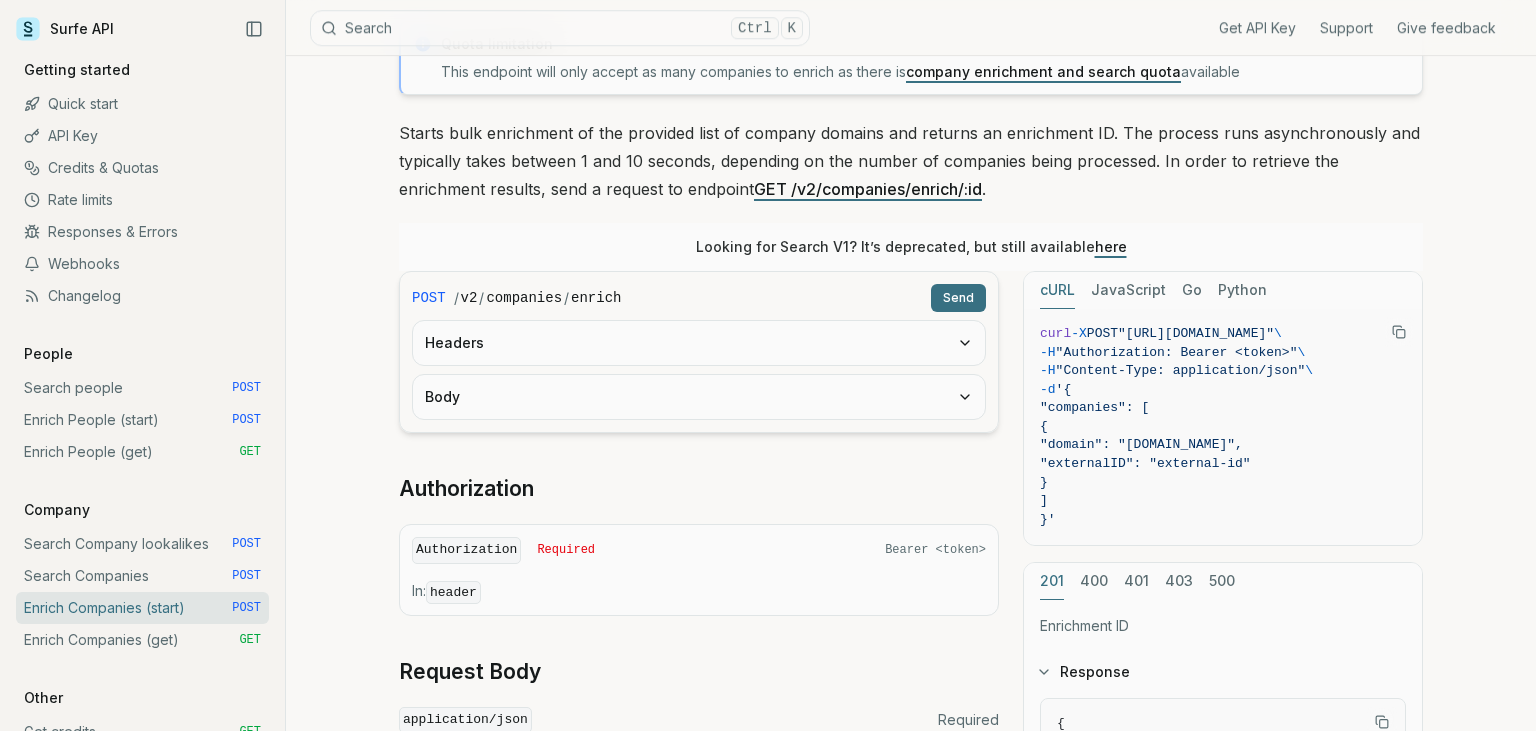 scroll, scrollTop: 0, scrollLeft: 0, axis: both 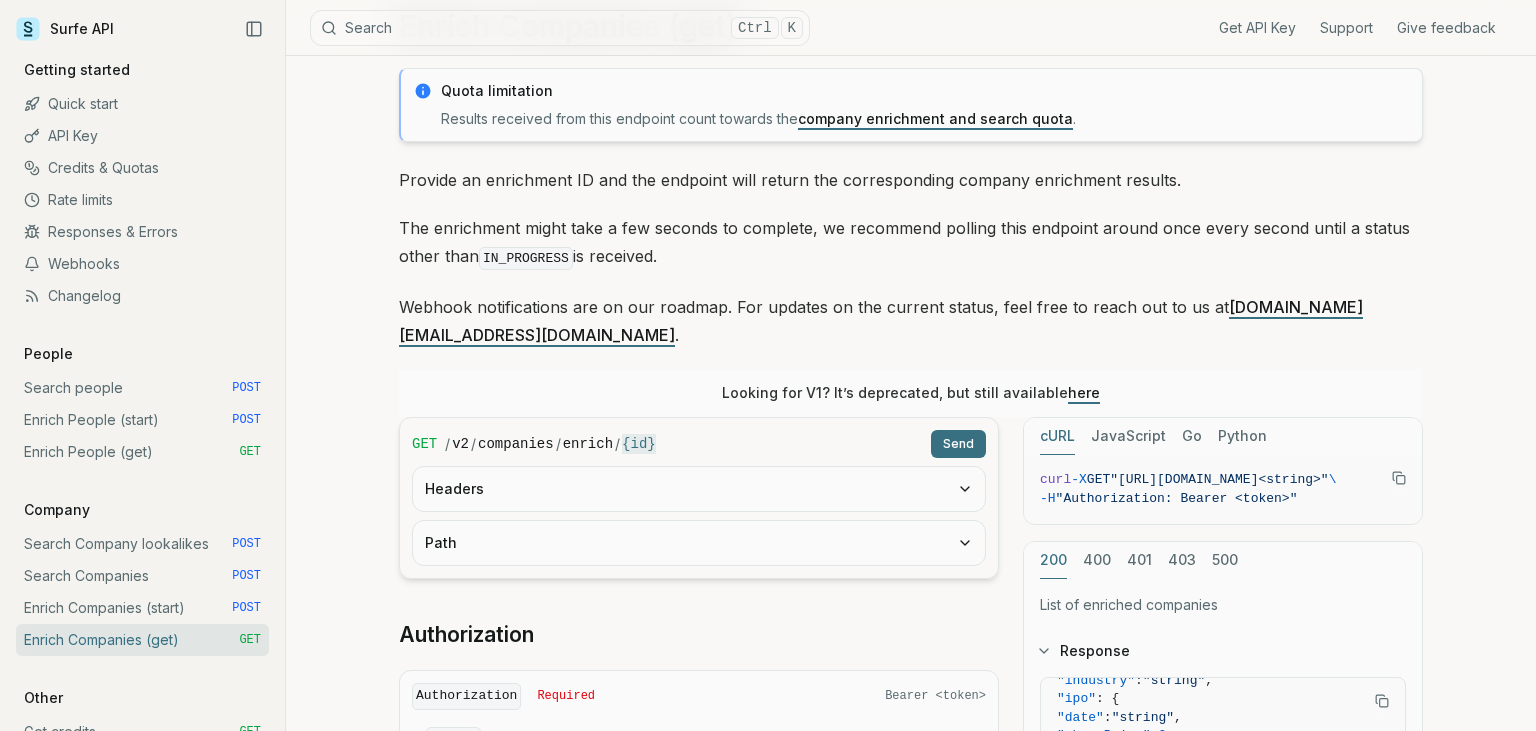 click on "Send" at bounding box center [958, 444] 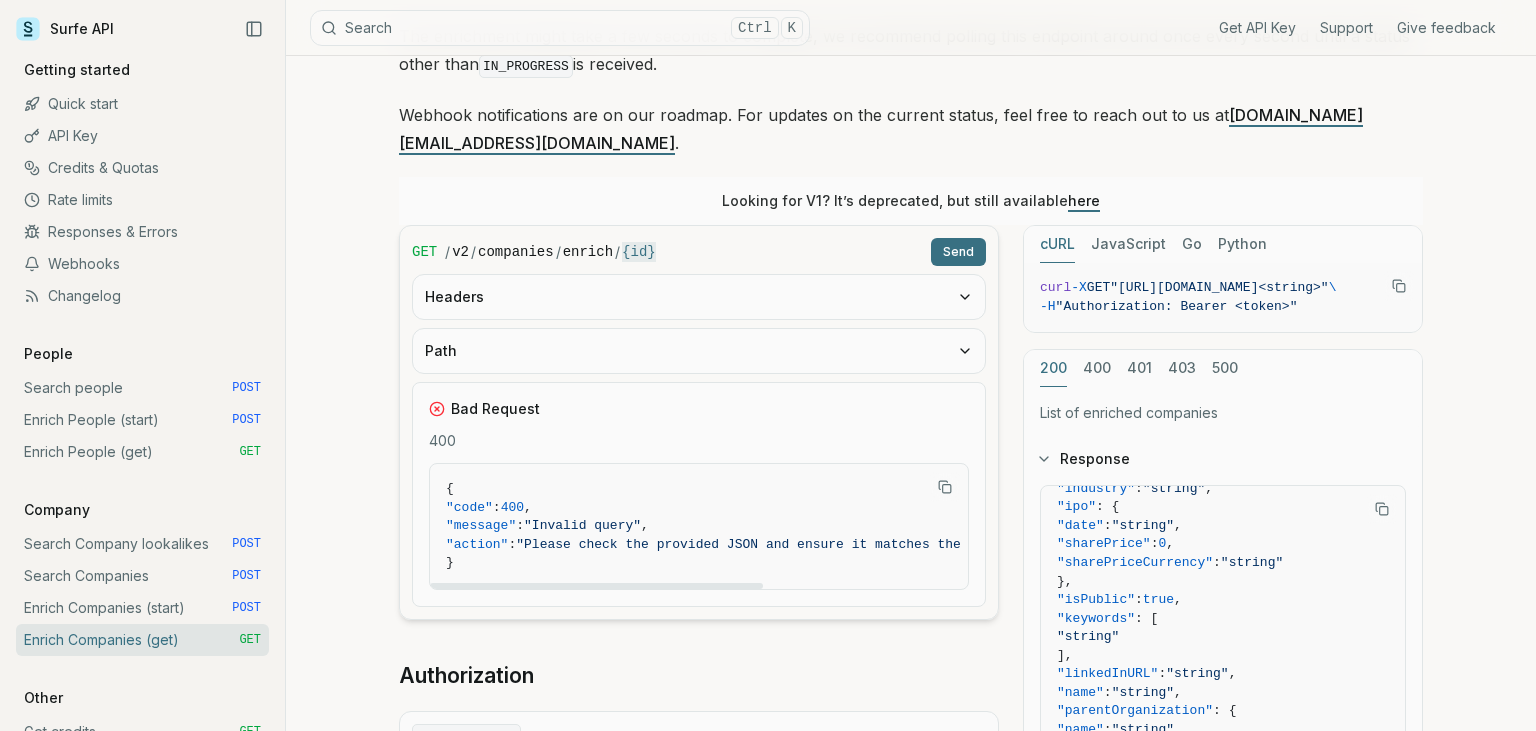 scroll, scrollTop: 192, scrollLeft: 0, axis: vertical 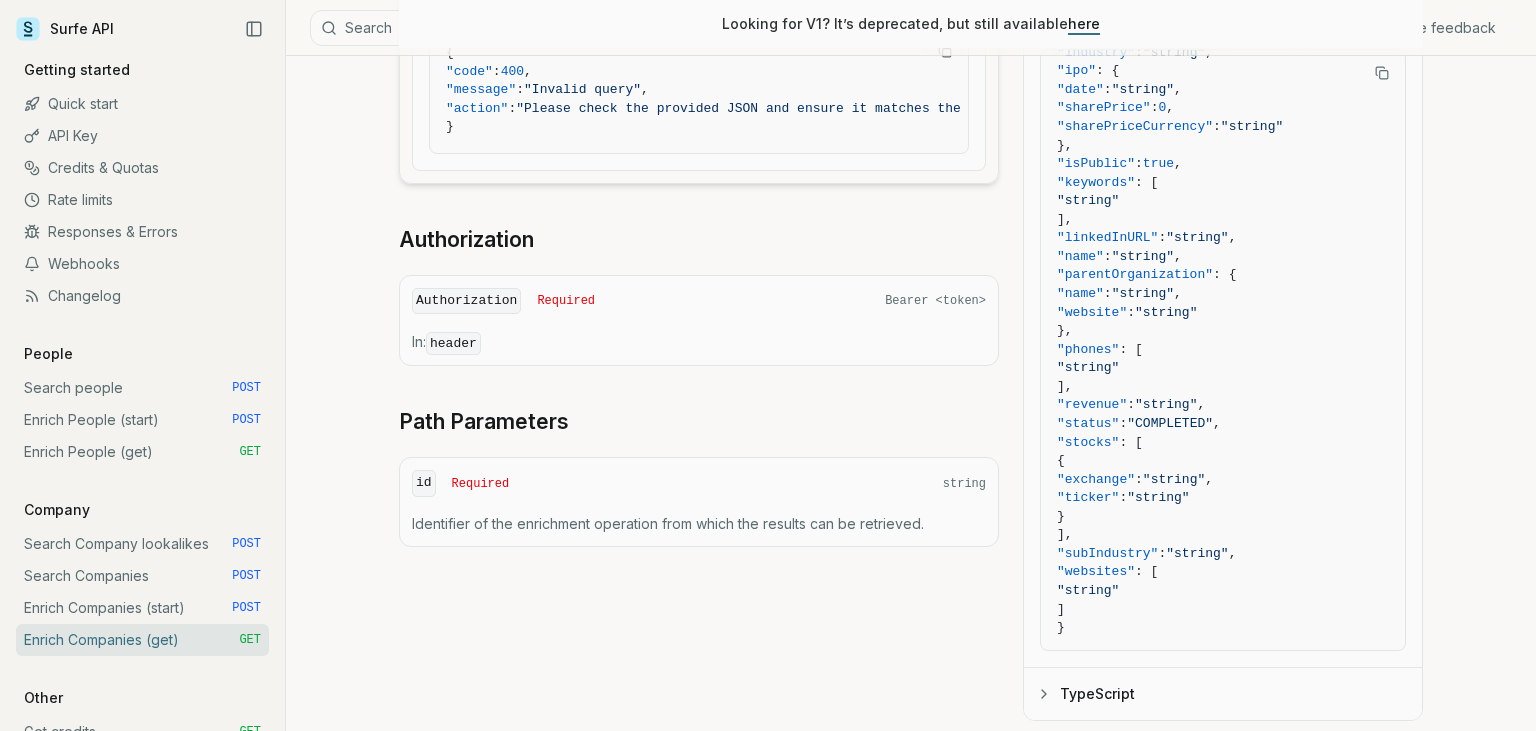 click on "Enrich Companies (start)   POST" at bounding box center [142, 608] 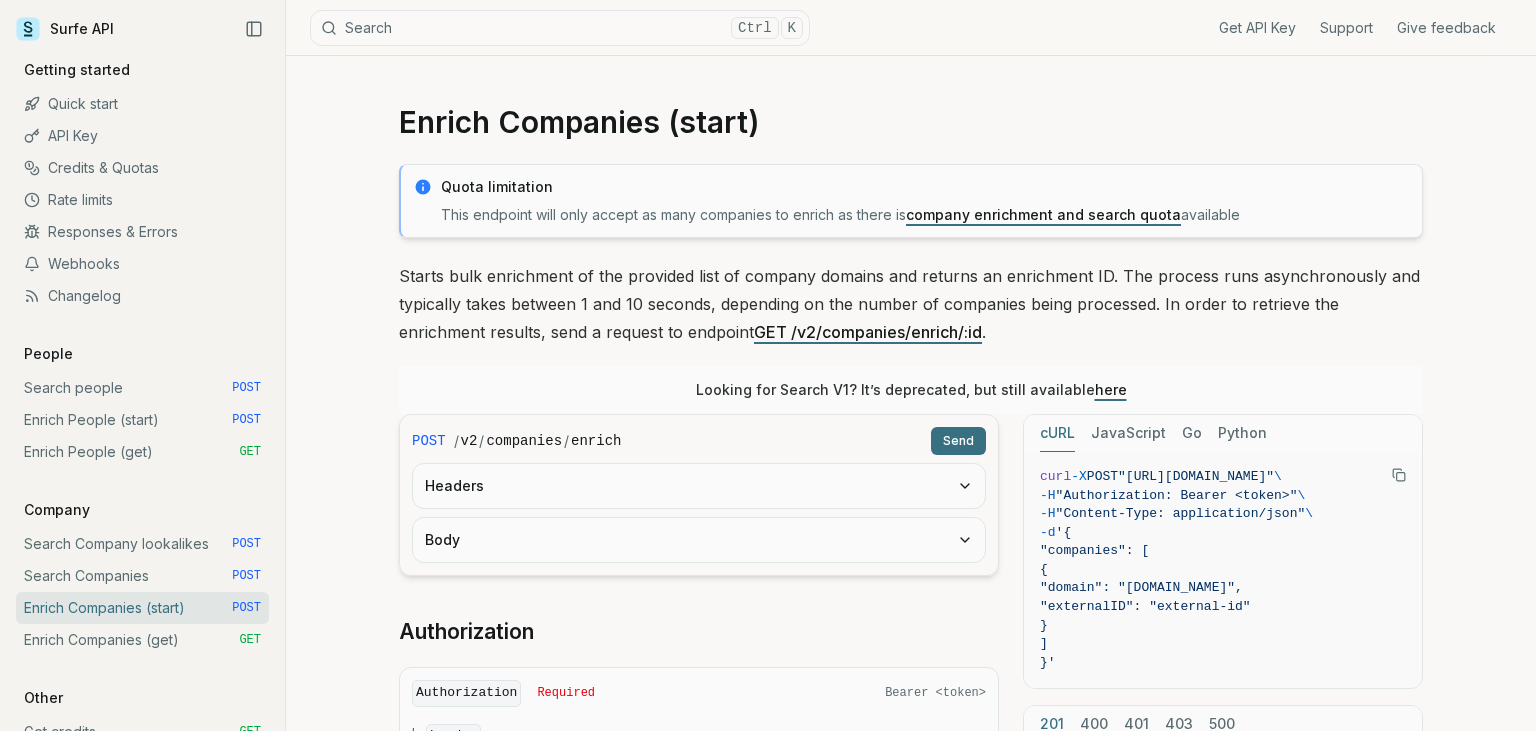 click on "Webhooks" at bounding box center [142, 264] 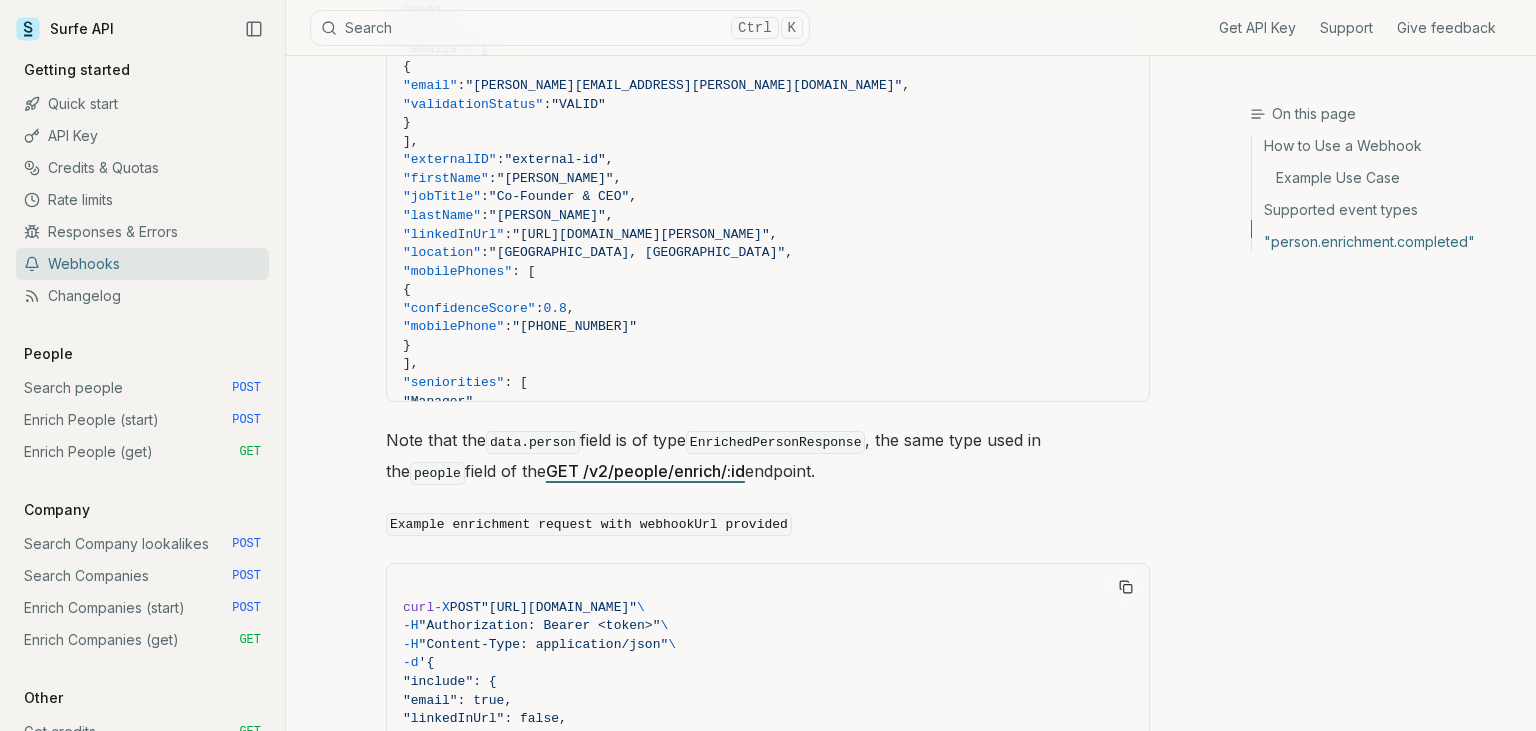 scroll, scrollTop: 2310, scrollLeft: 0, axis: vertical 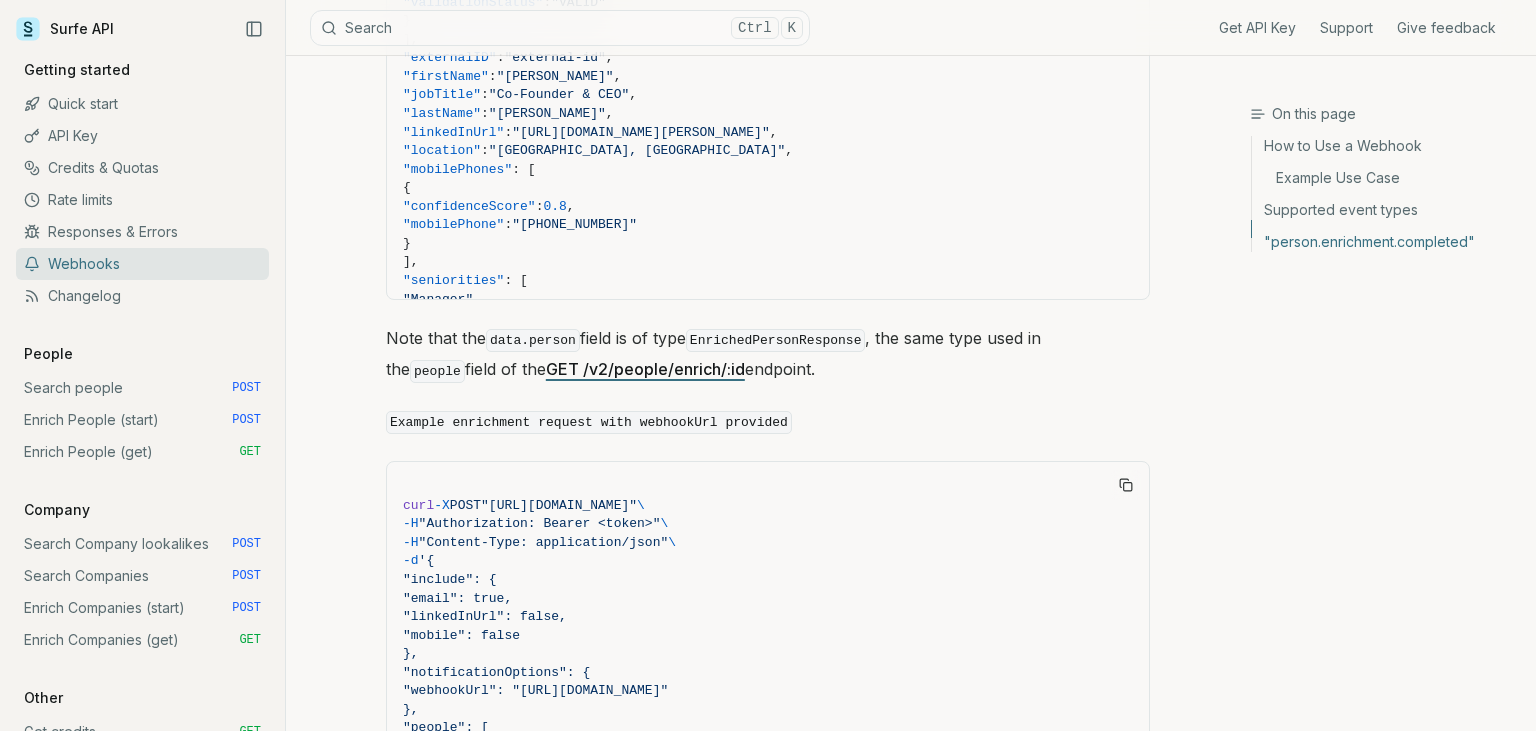 click on "Rate limits" at bounding box center [142, 200] 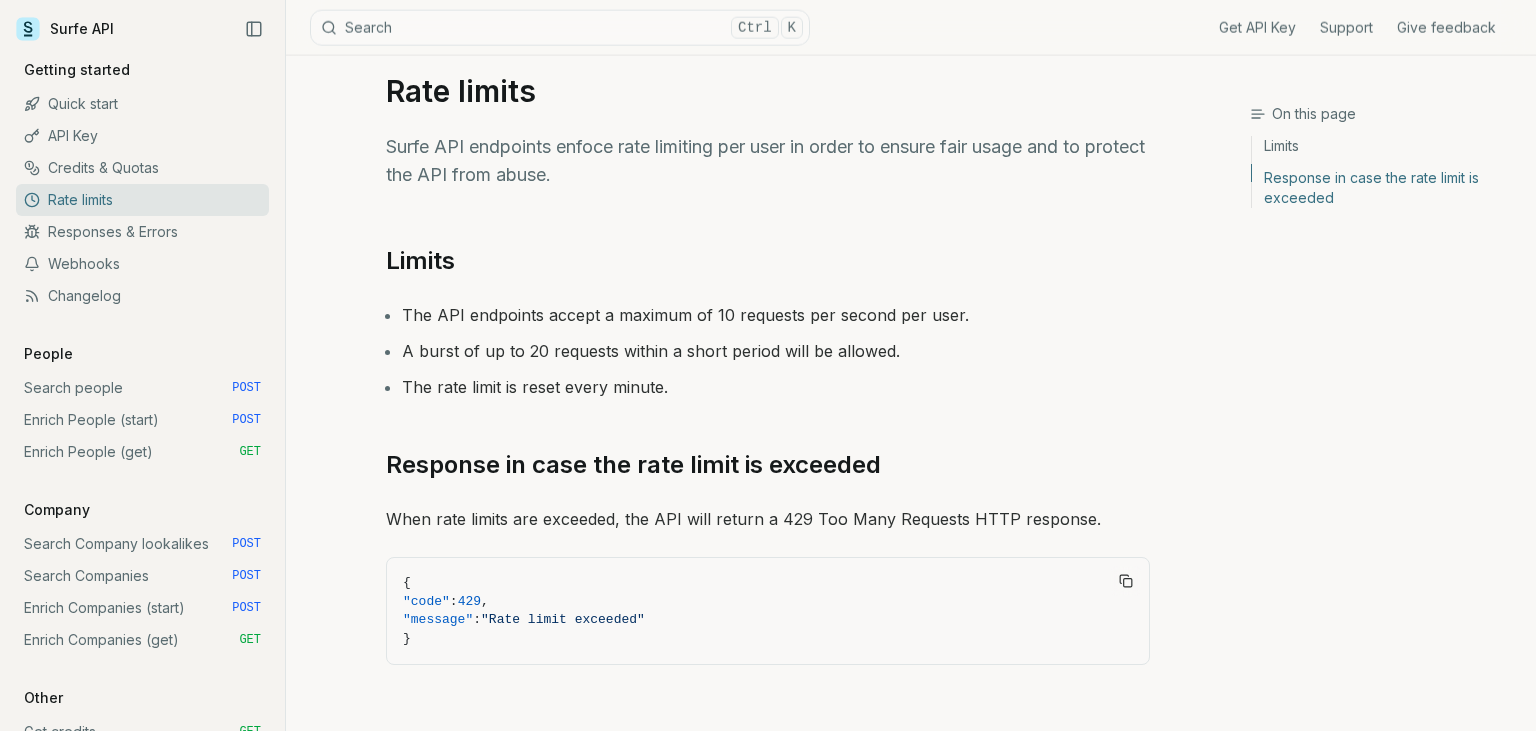scroll, scrollTop: 46, scrollLeft: 0, axis: vertical 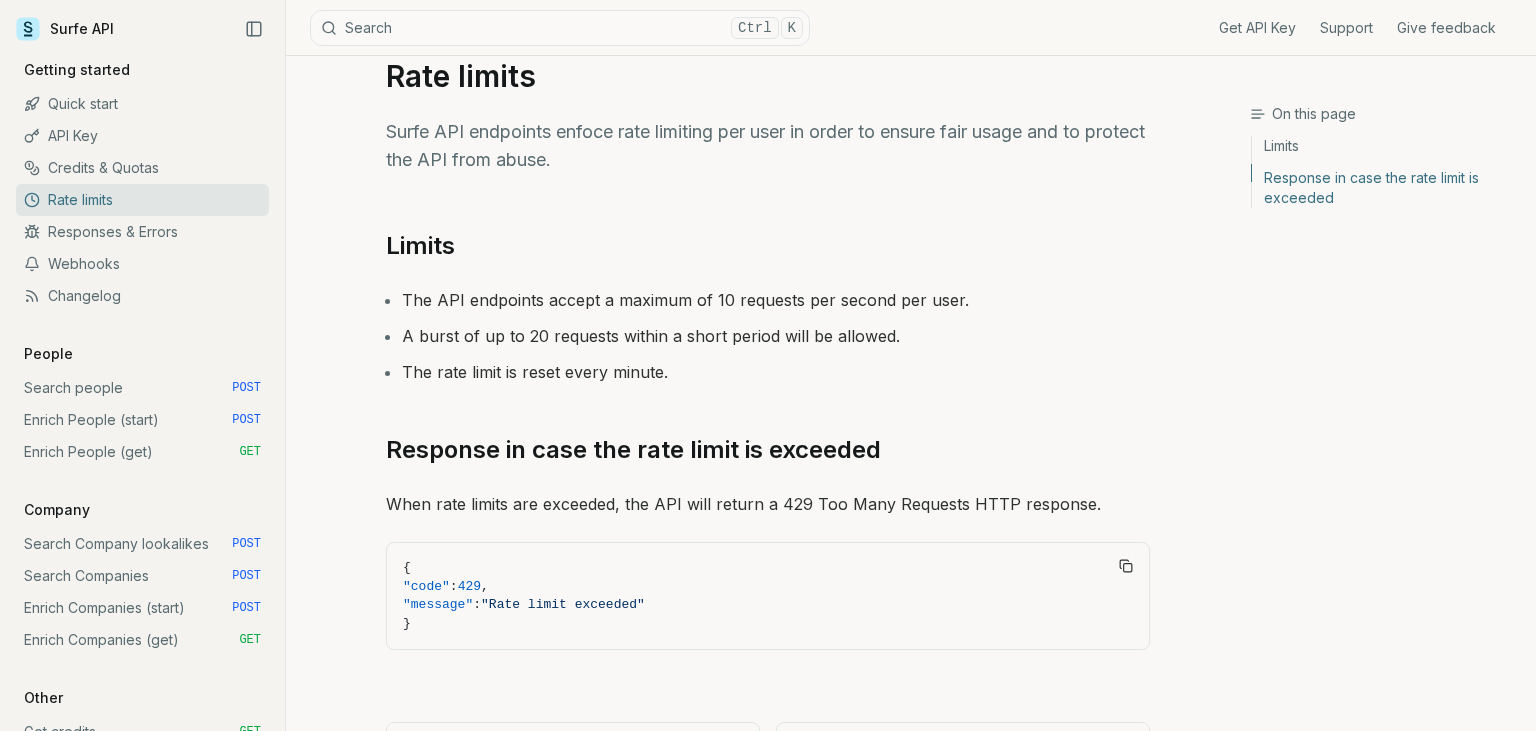click on "Credits & Quotas" at bounding box center [573, 777] 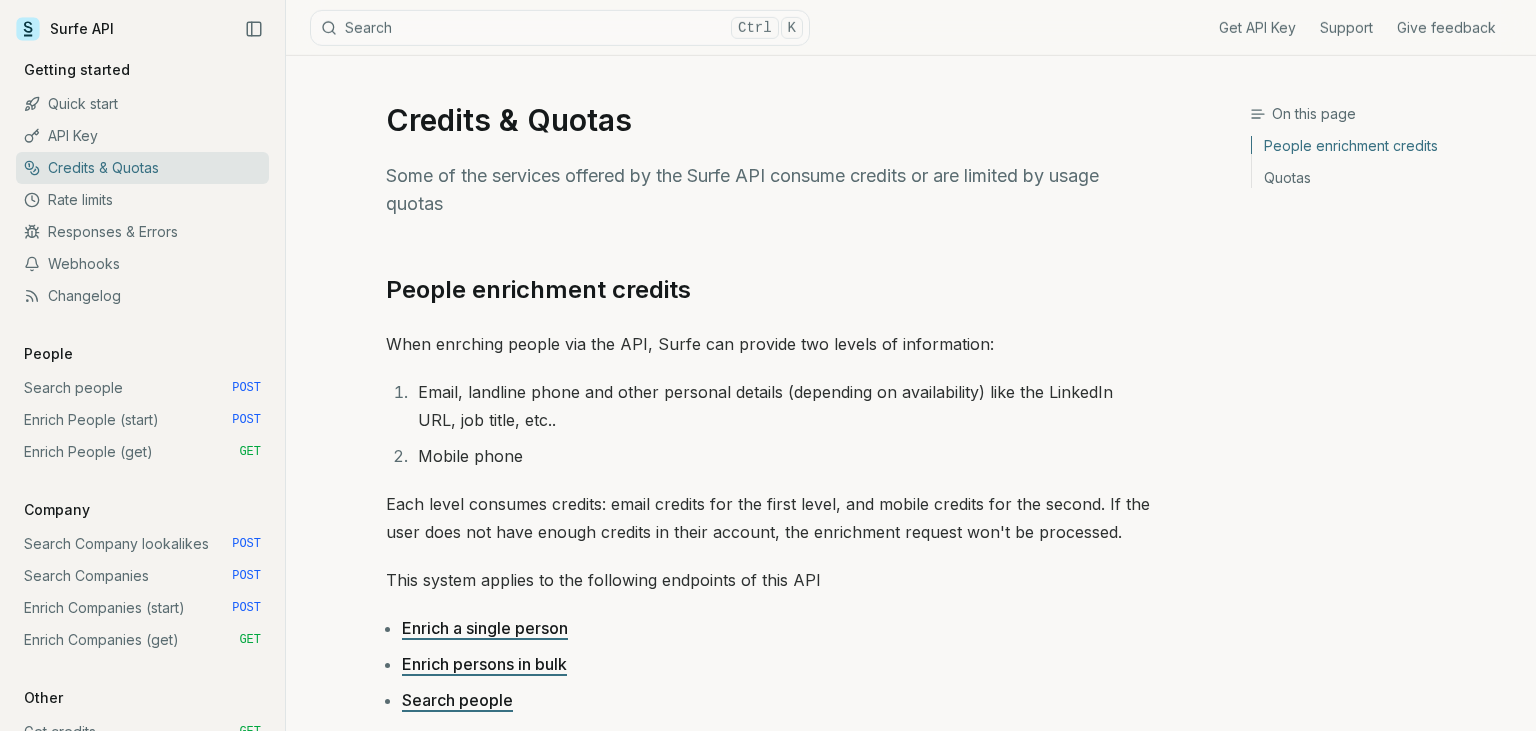 scroll, scrollTop: 0, scrollLeft: 0, axis: both 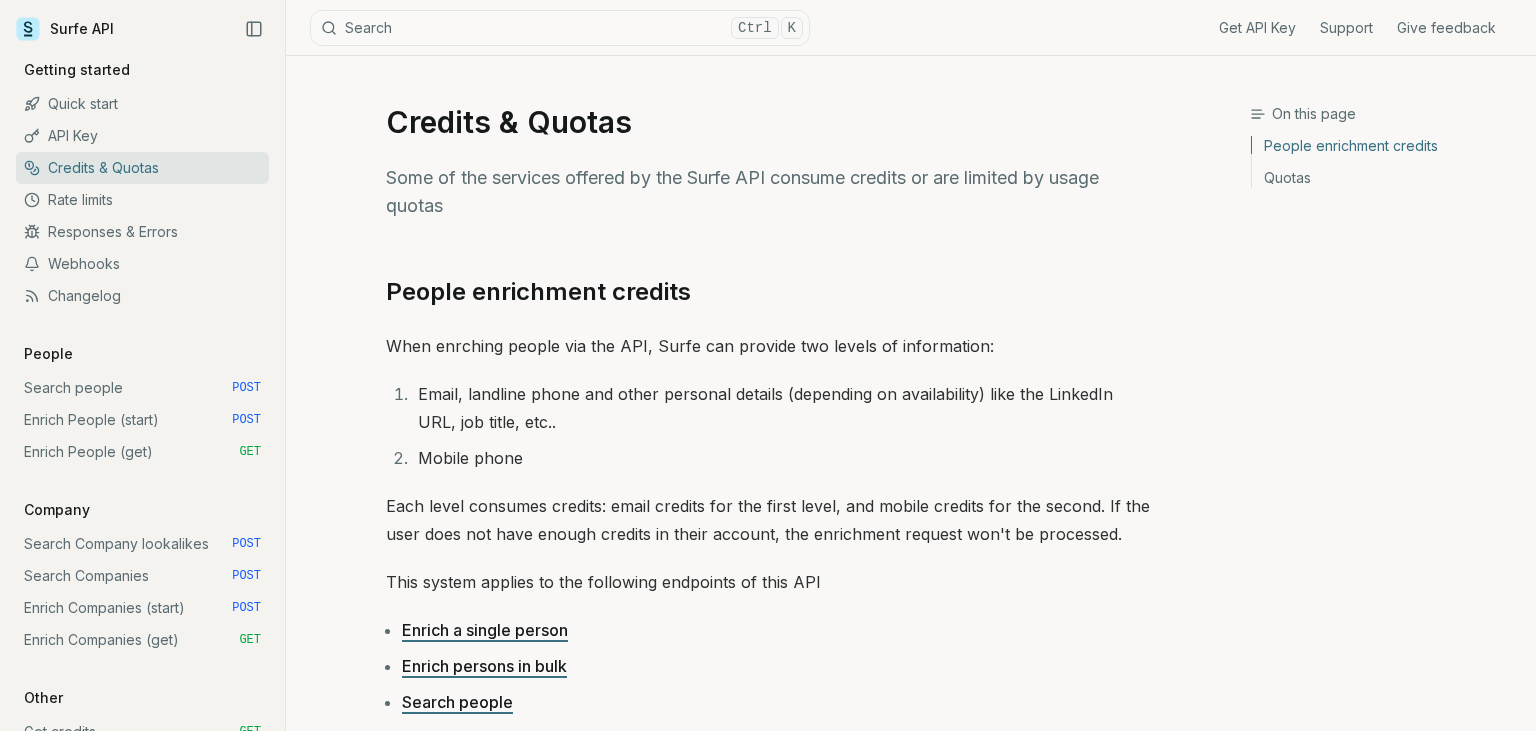 click on "Enrich persons in bulk" at bounding box center (484, 666) 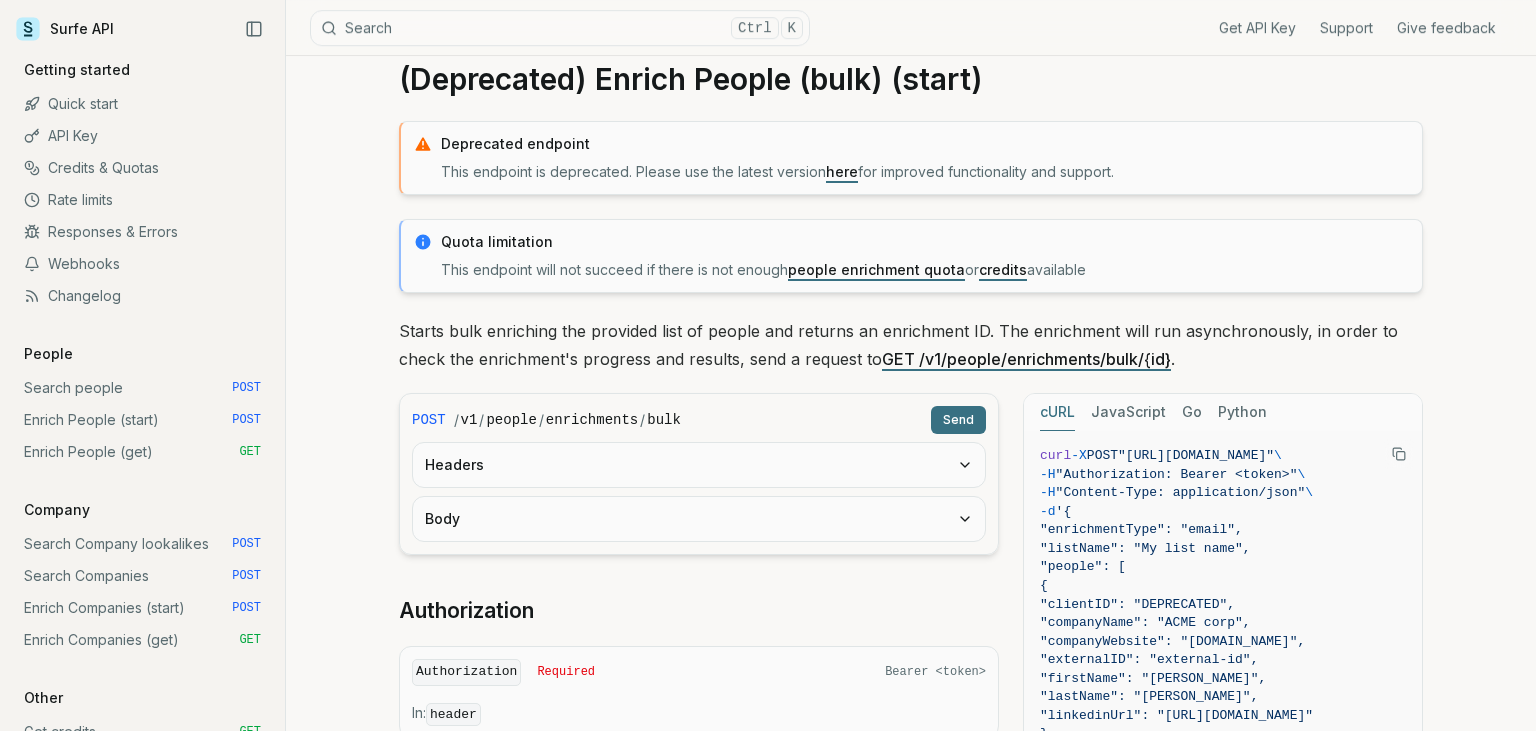scroll, scrollTop: 0, scrollLeft: 0, axis: both 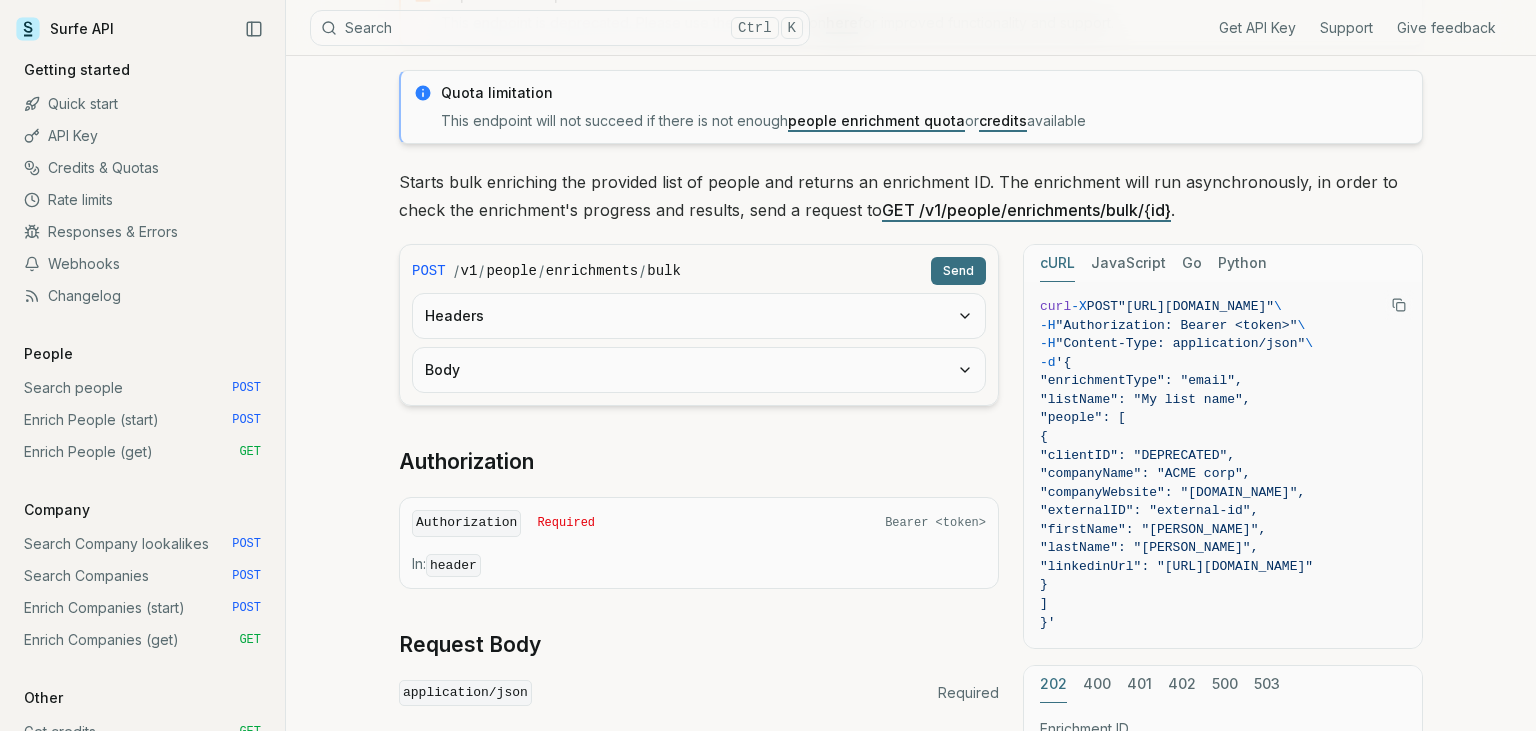 click on "Enrich People (start)   POST" at bounding box center (142, 420) 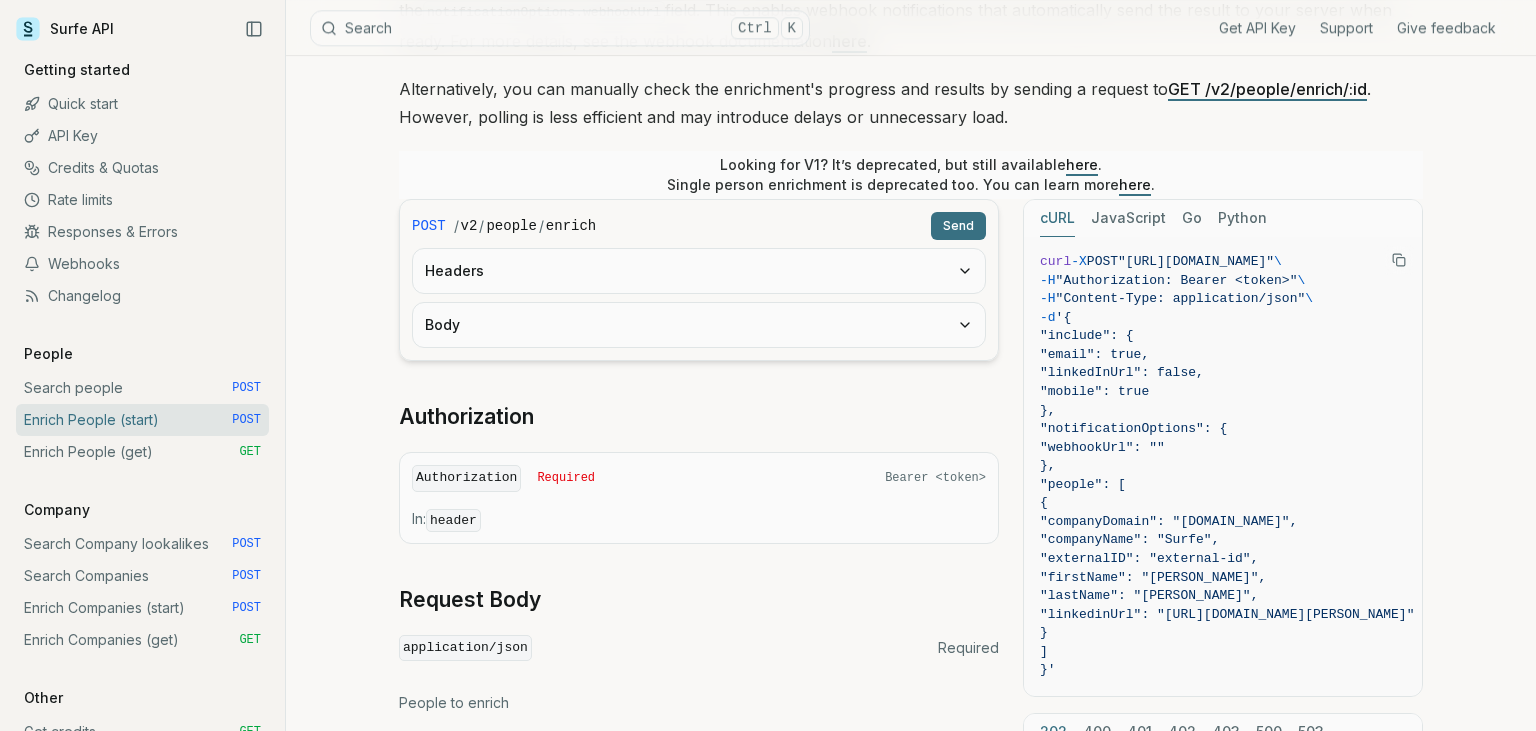 scroll, scrollTop: 242, scrollLeft: 0, axis: vertical 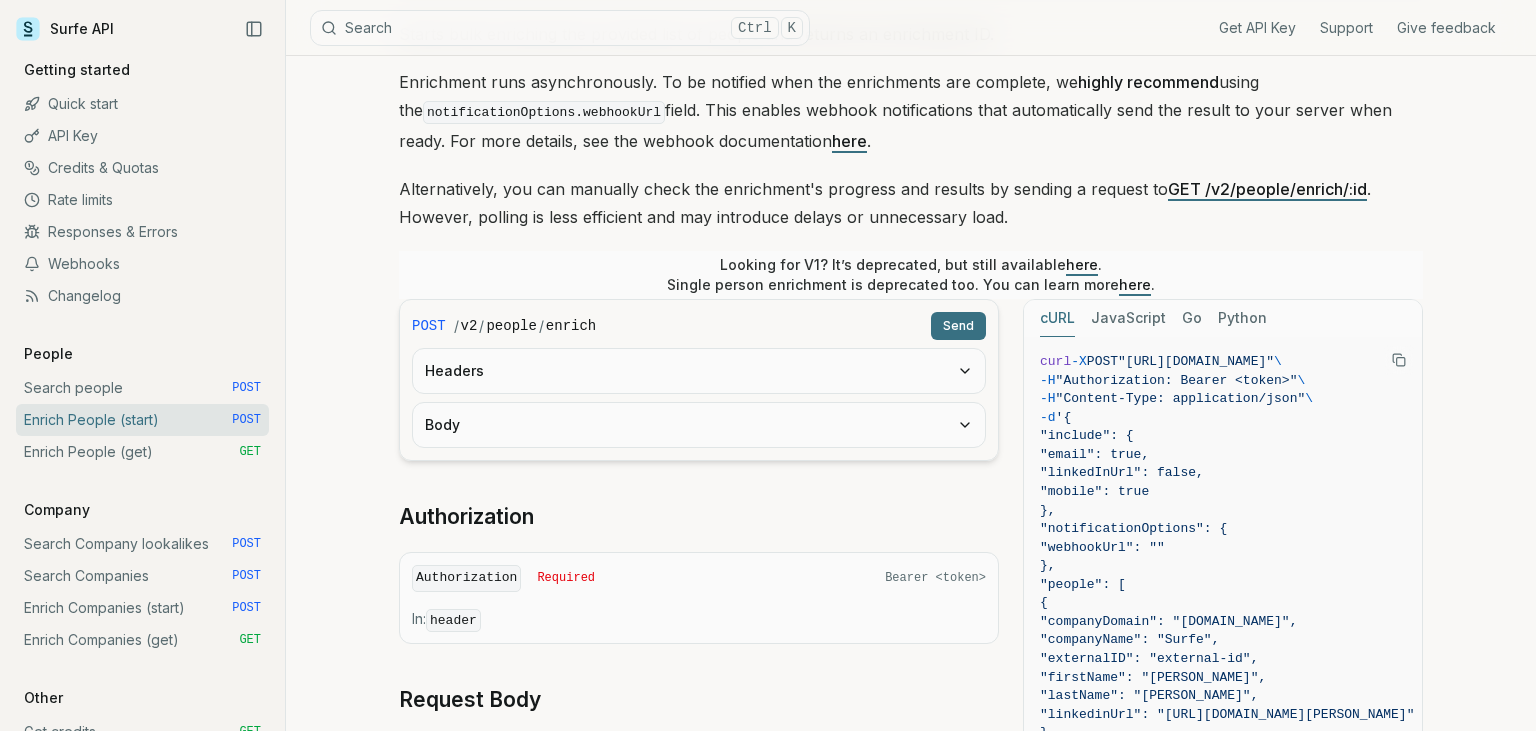 click on "GET /v2/people/enrich/:id" at bounding box center (1267, 189) 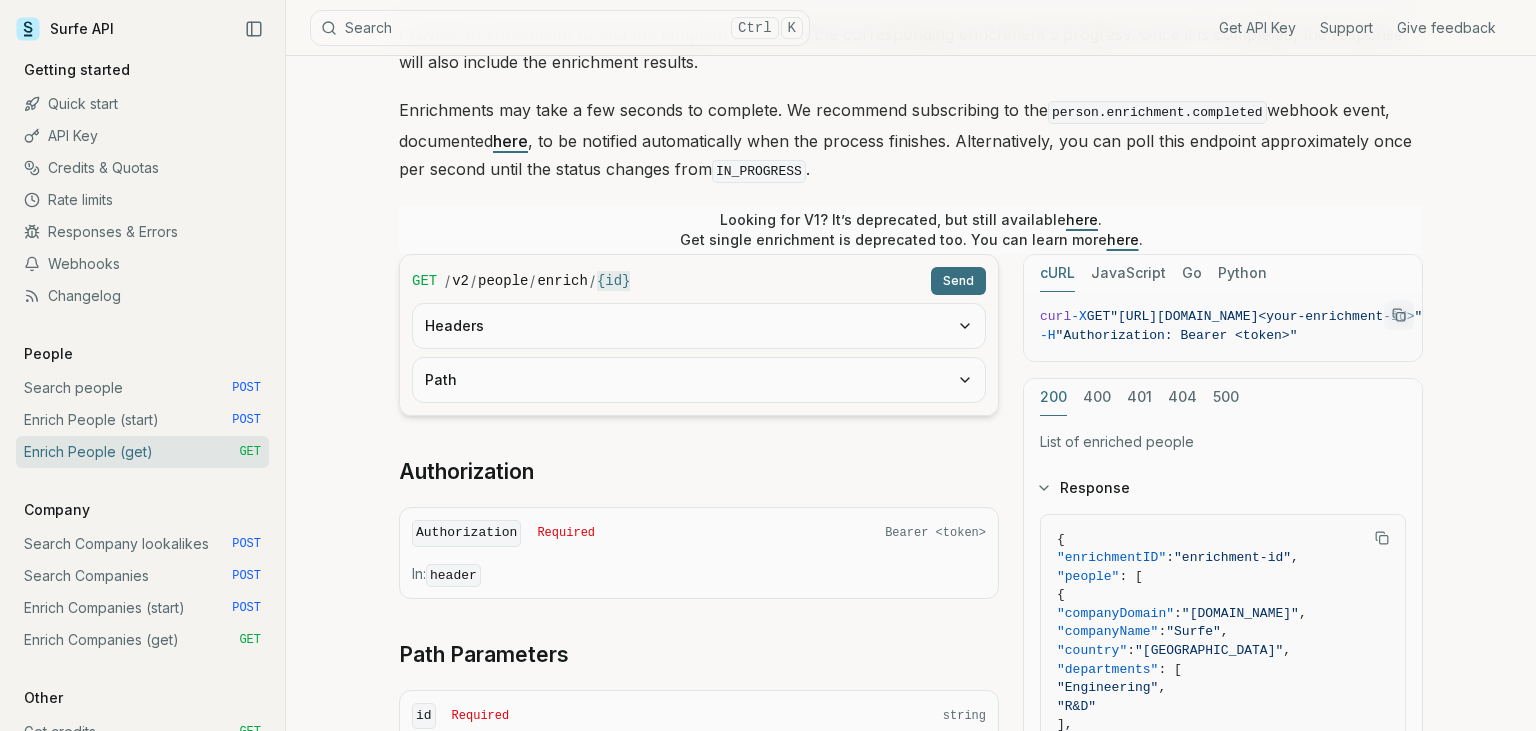 scroll, scrollTop: 0, scrollLeft: 0, axis: both 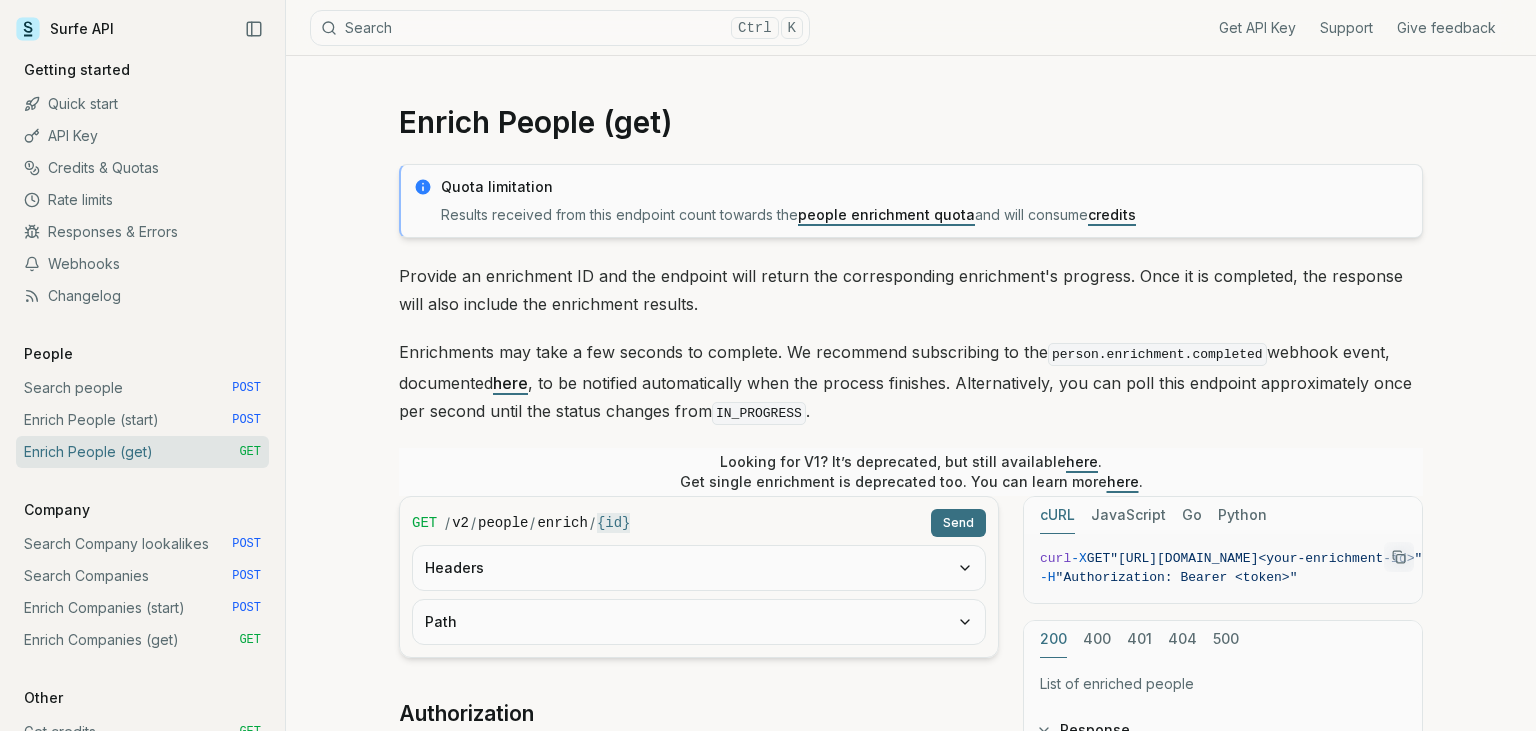 click on "JavaScript" at bounding box center [1128, 515] 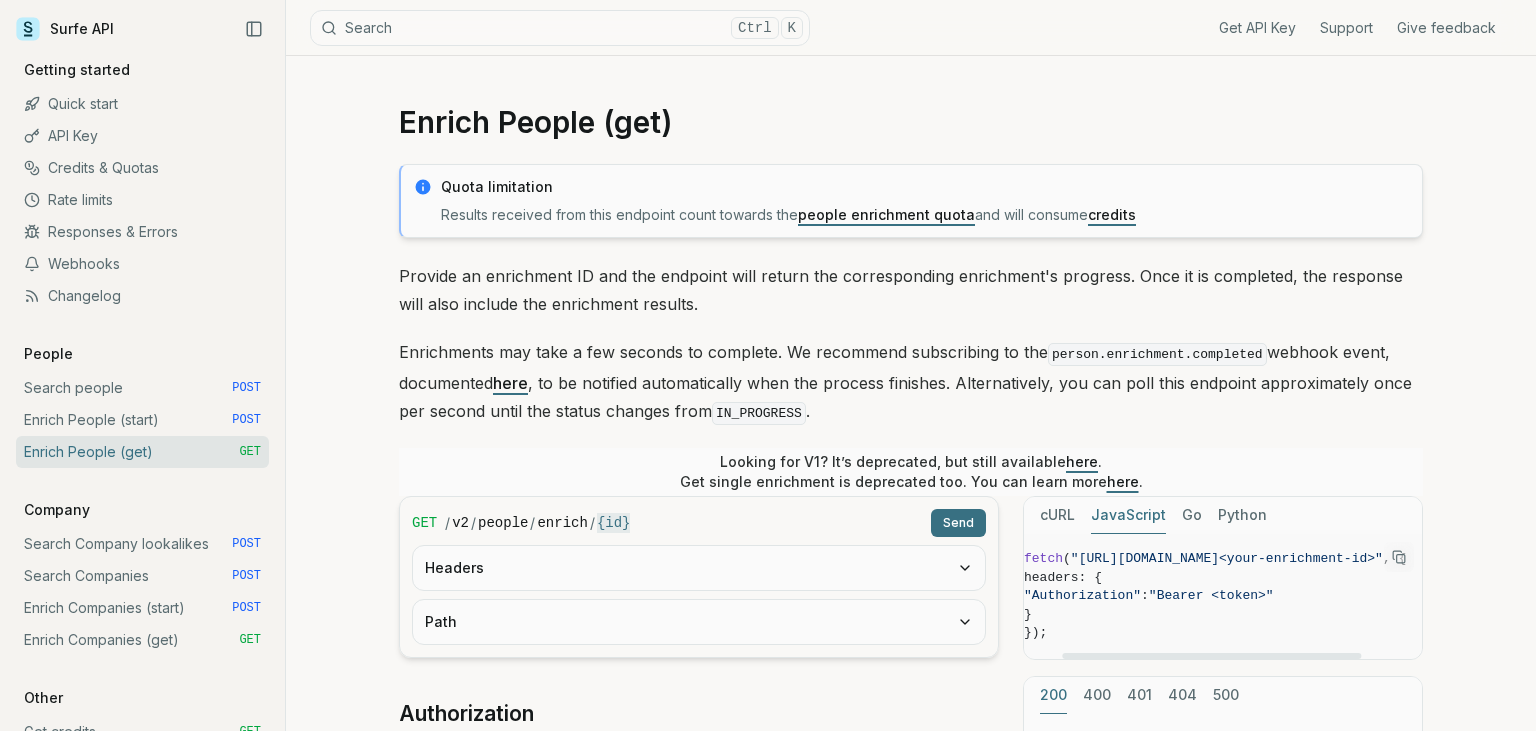 scroll, scrollTop: 0, scrollLeft: 0, axis: both 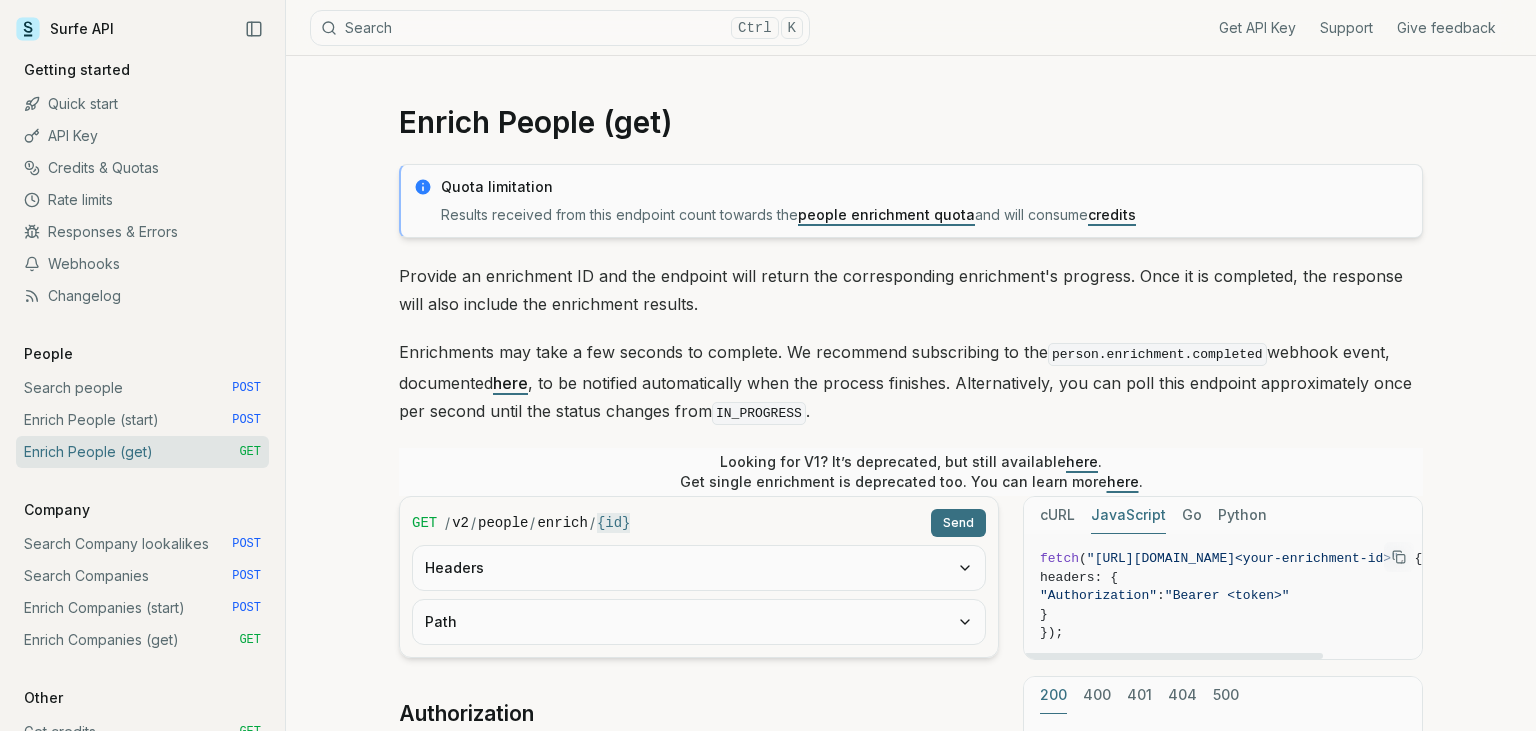 drag, startPoint x: 1123, startPoint y: 582, endPoint x: 1037, endPoint y: 588, distance: 86.209045 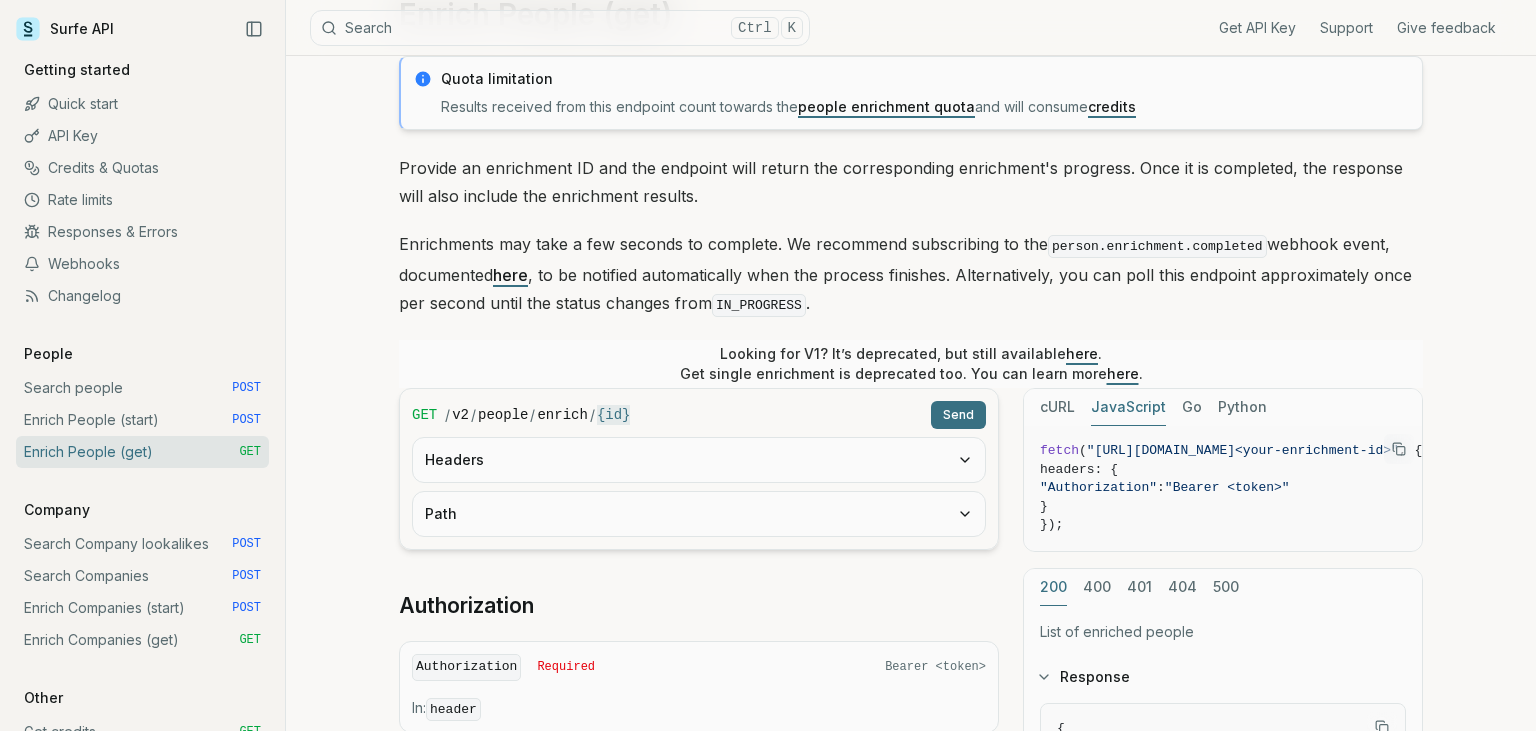 scroll, scrollTop: 96, scrollLeft: 0, axis: vertical 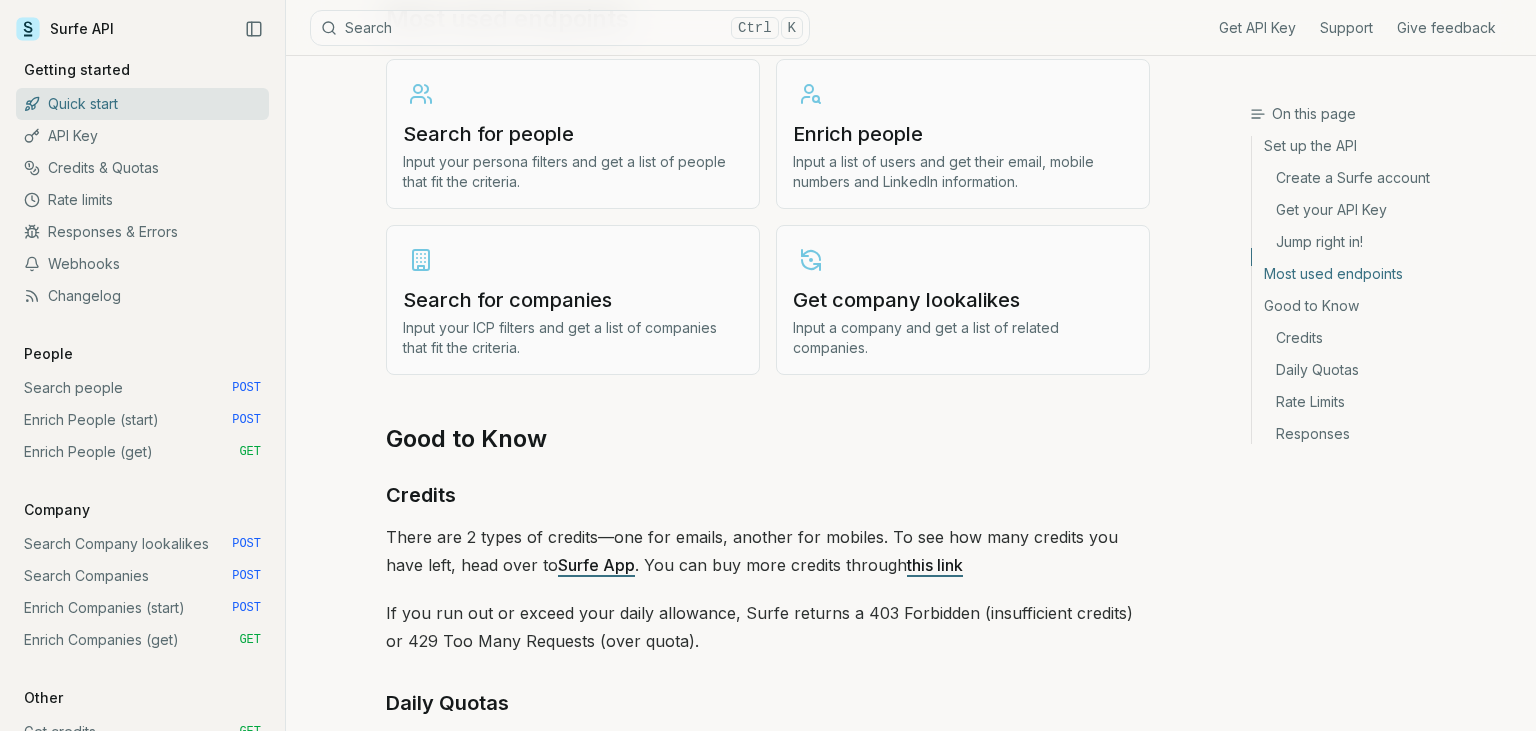 click on "Responses & Errors" at bounding box center (142, 232) 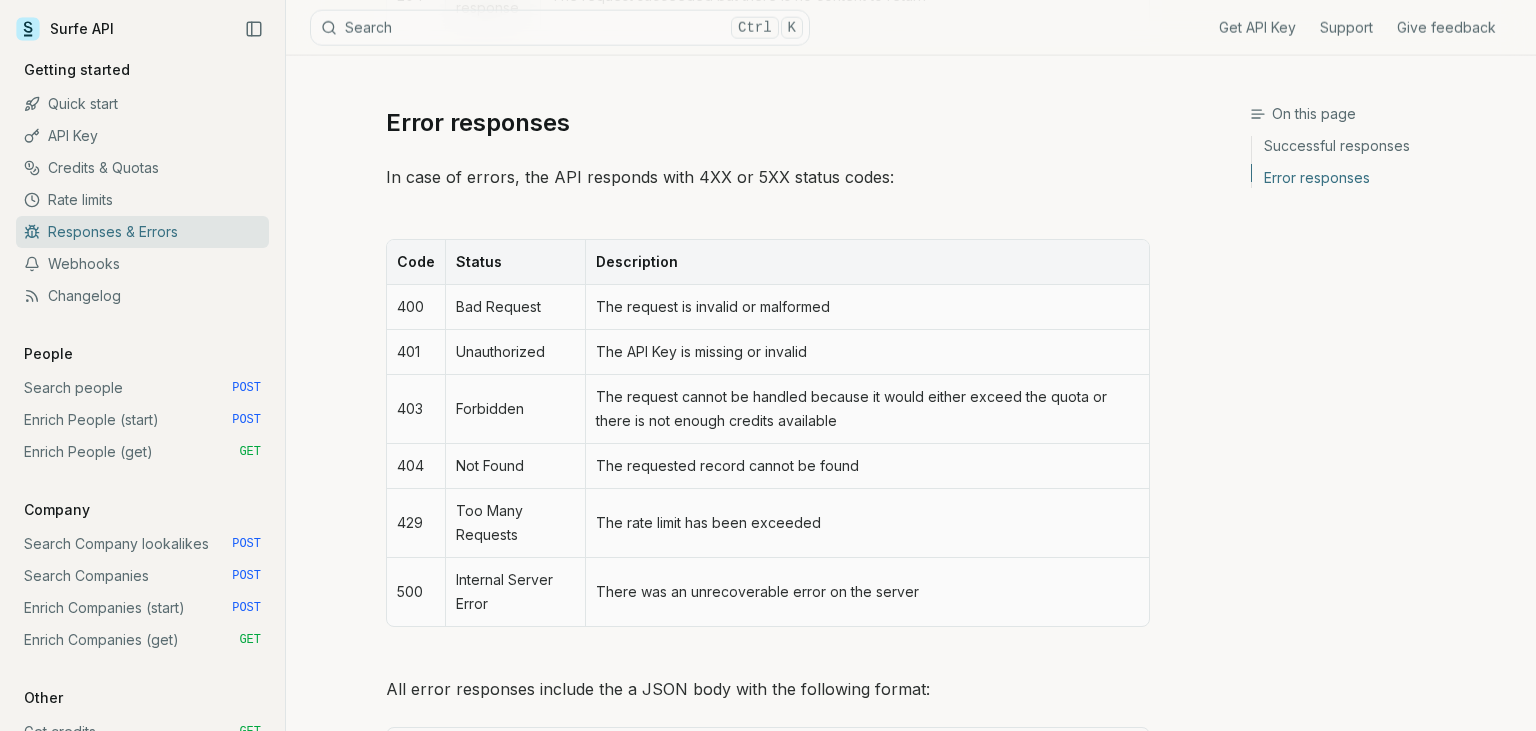 scroll, scrollTop: 764, scrollLeft: 0, axis: vertical 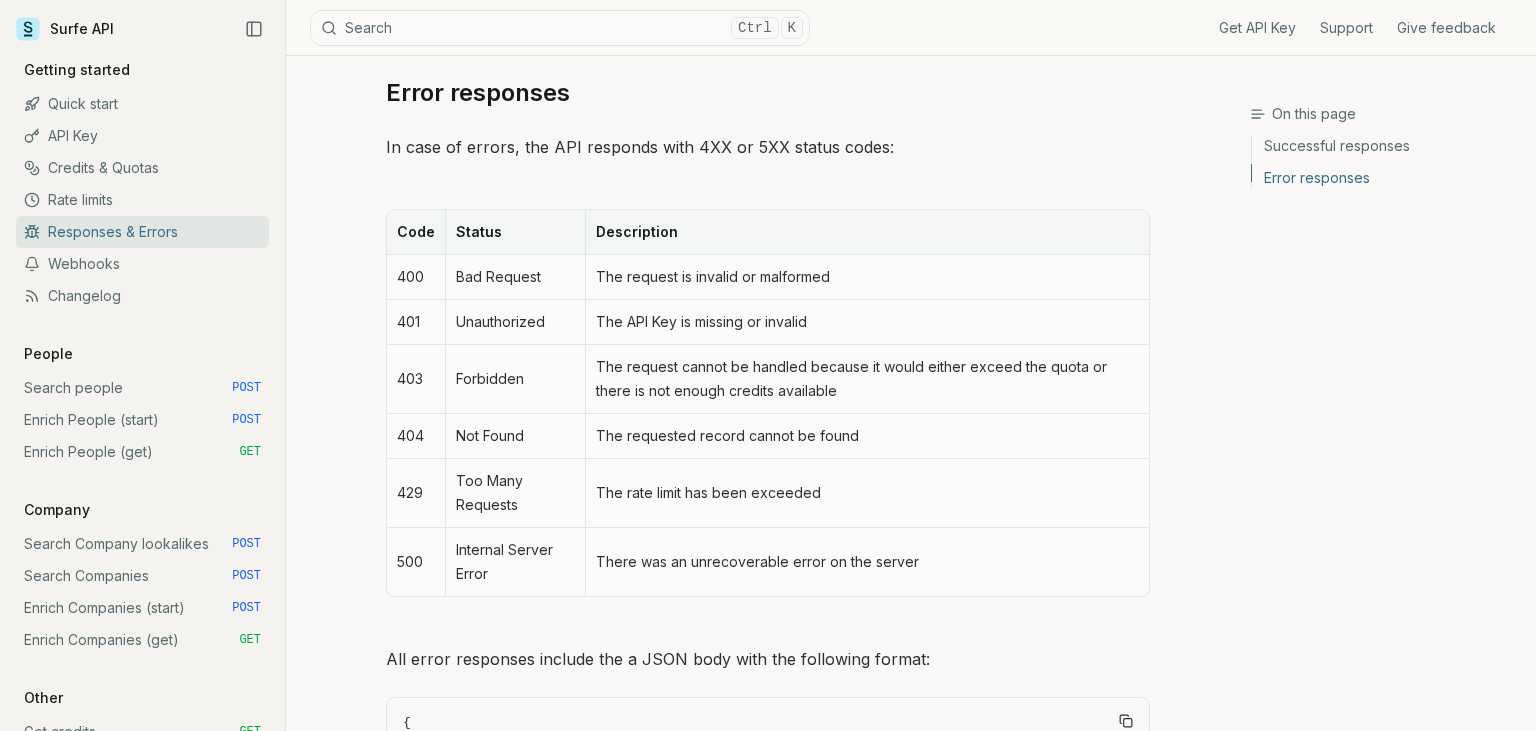 click on "API Key" at bounding box center (142, 136) 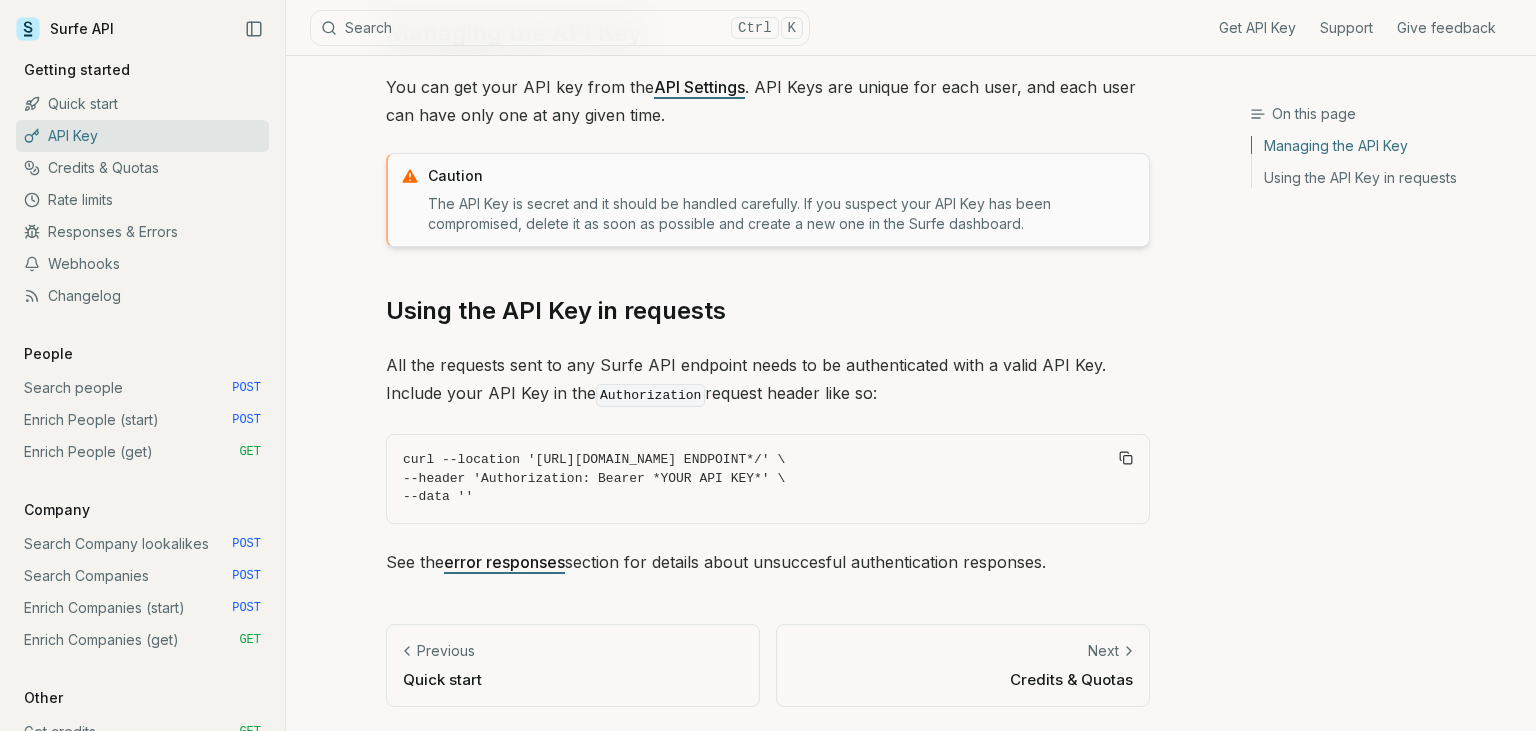 scroll, scrollTop: 0, scrollLeft: 0, axis: both 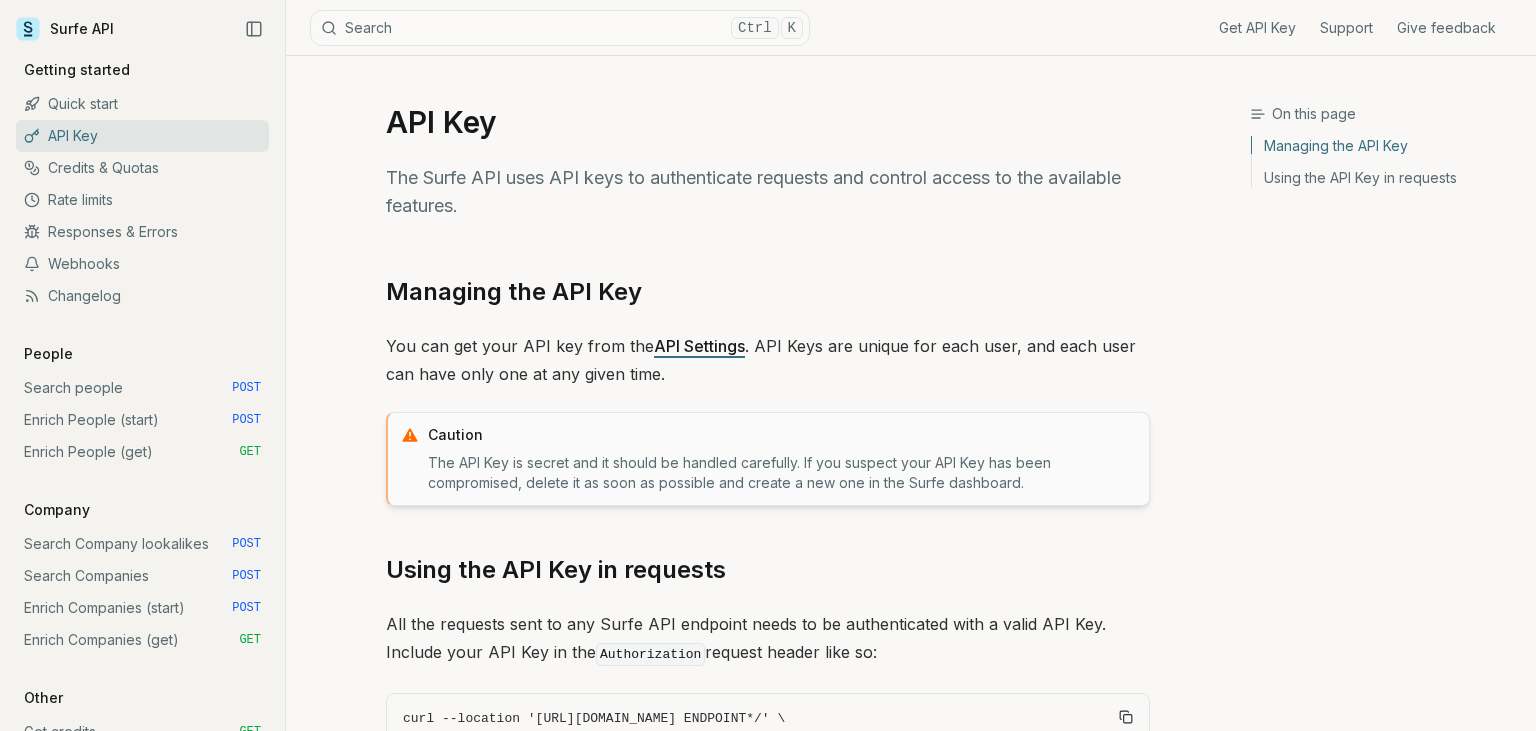 click on "Using the API Key in requests" at bounding box center [768, 570] 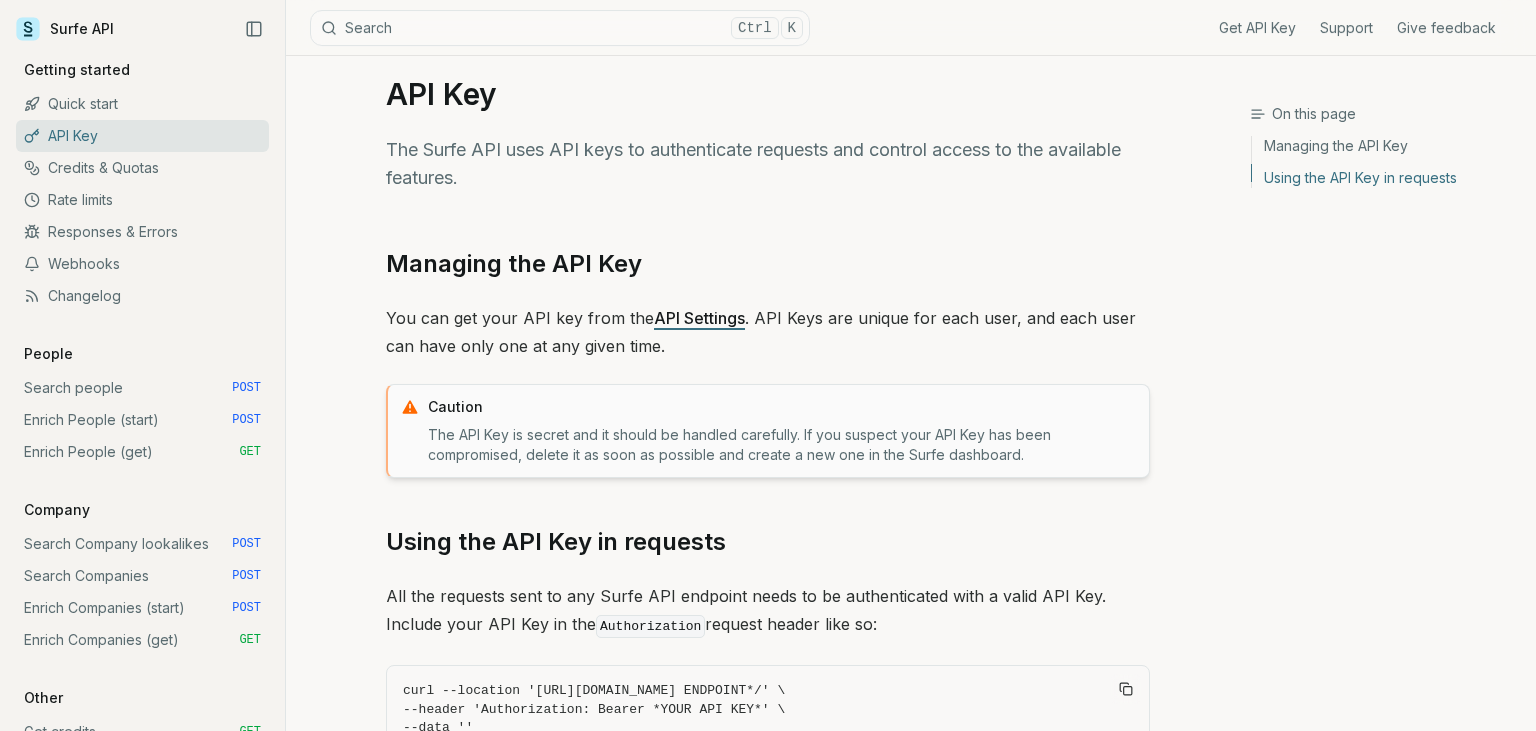 scroll, scrollTop: 0, scrollLeft: 0, axis: both 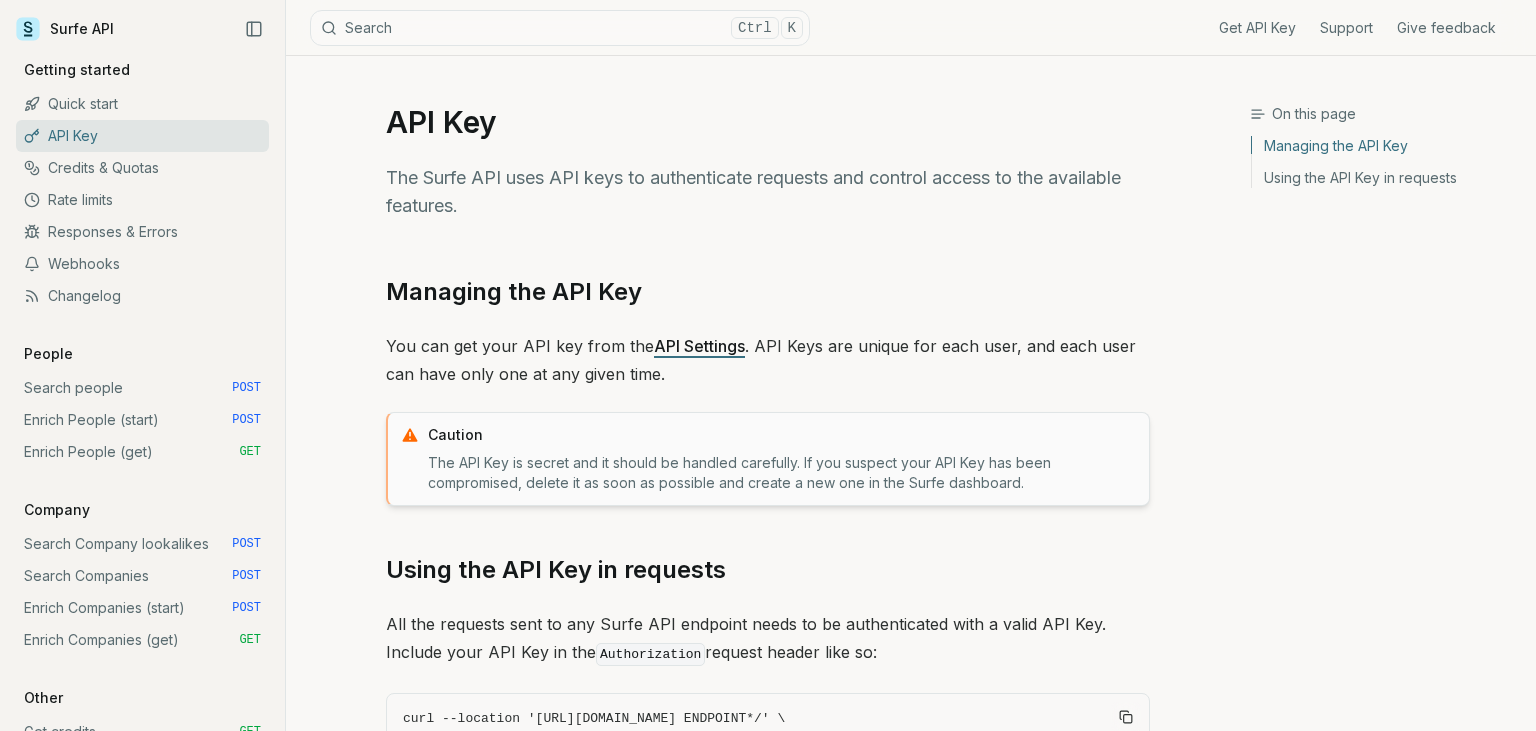 click 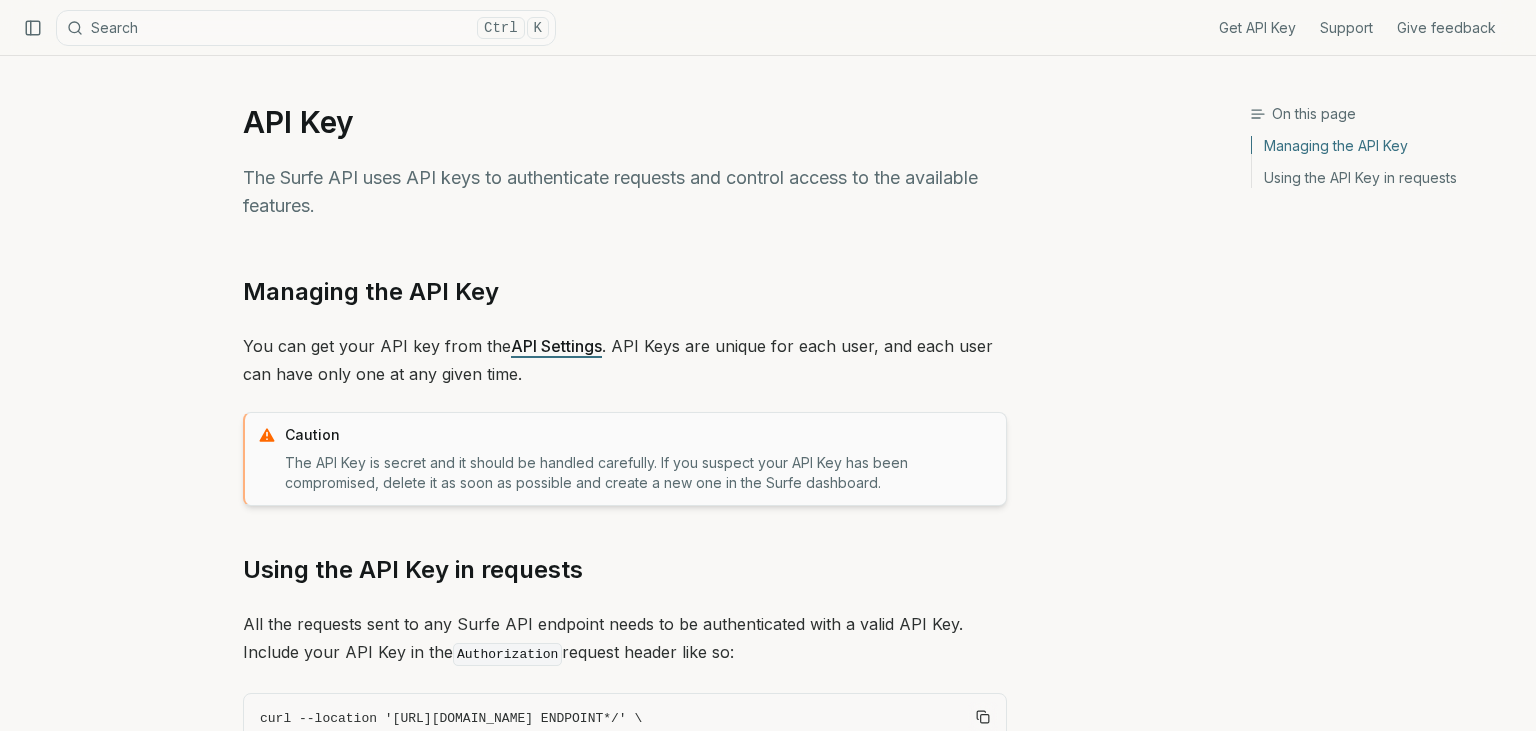 click 